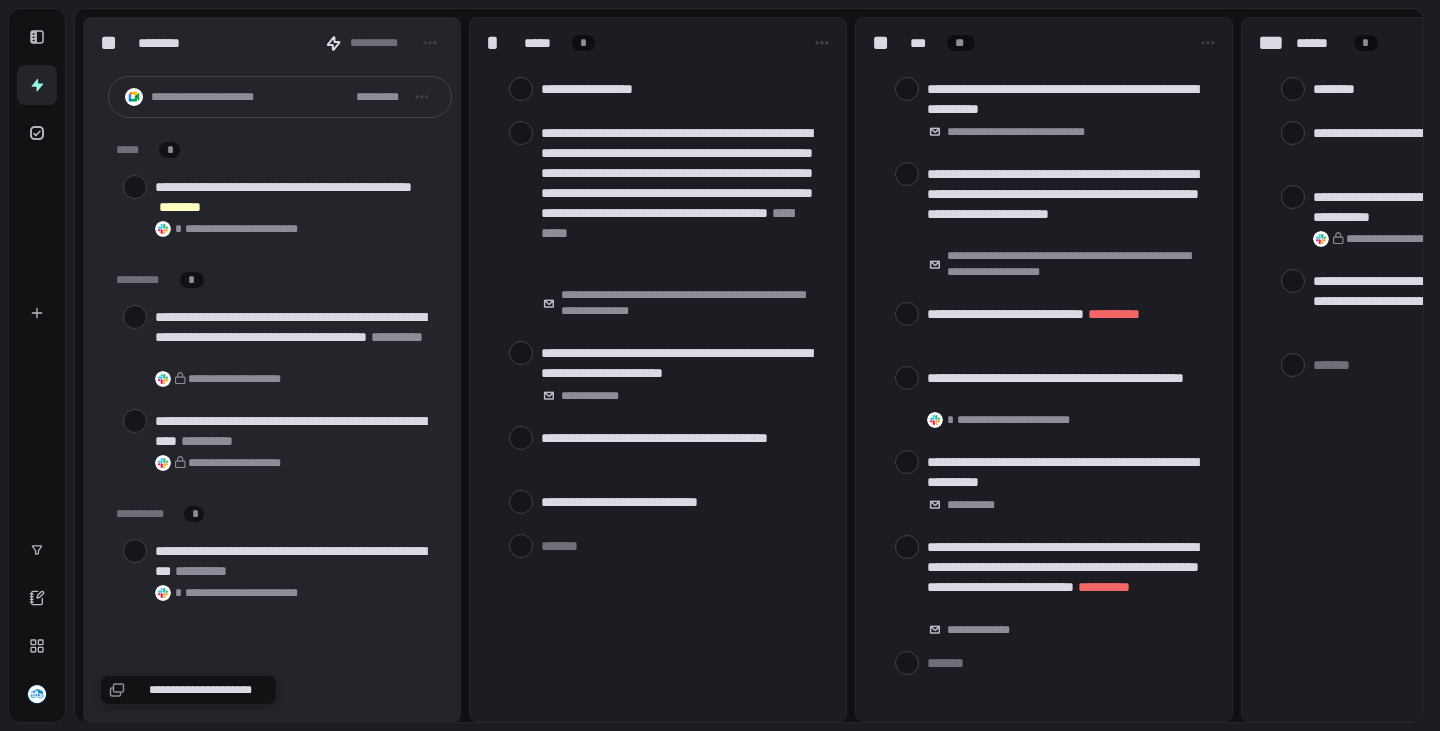 scroll, scrollTop: 0, scrollLeft: 0, axis: both 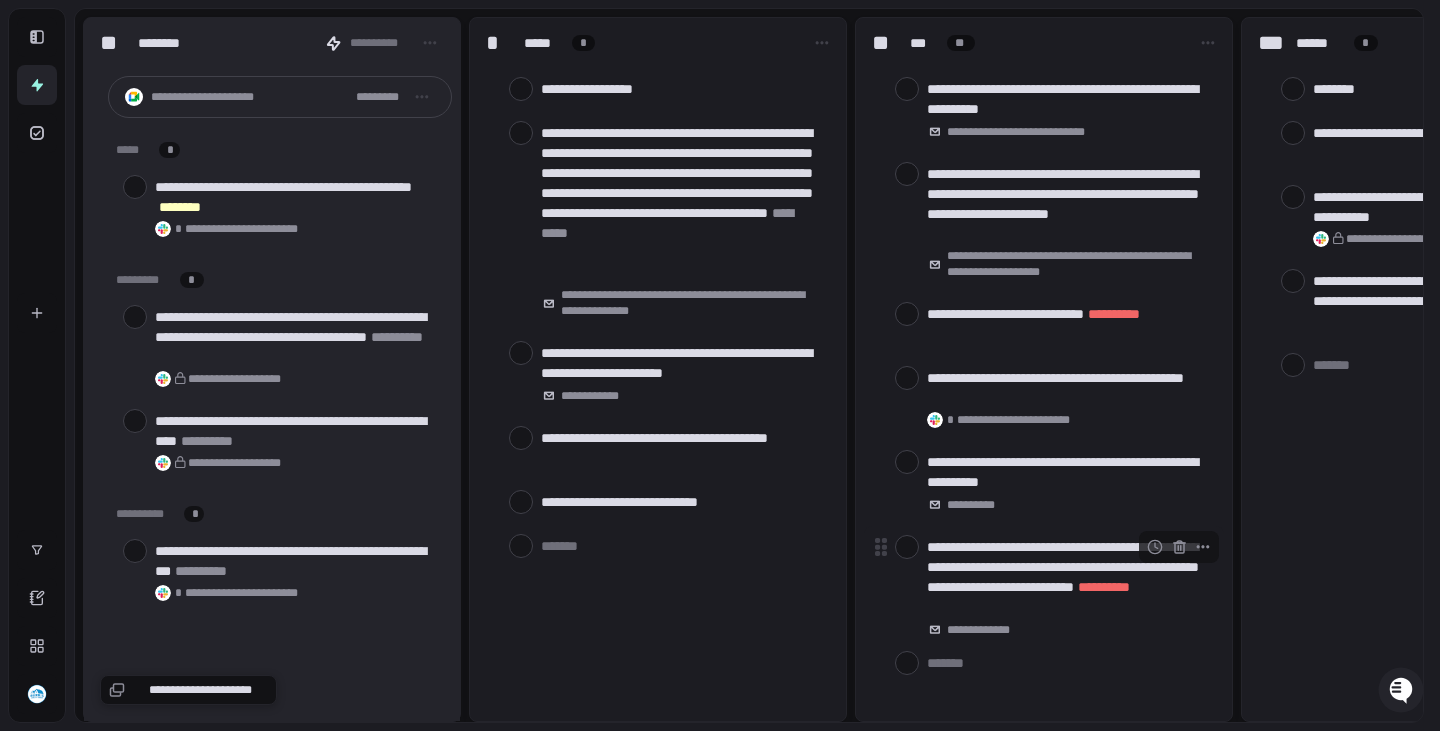 type on "*" 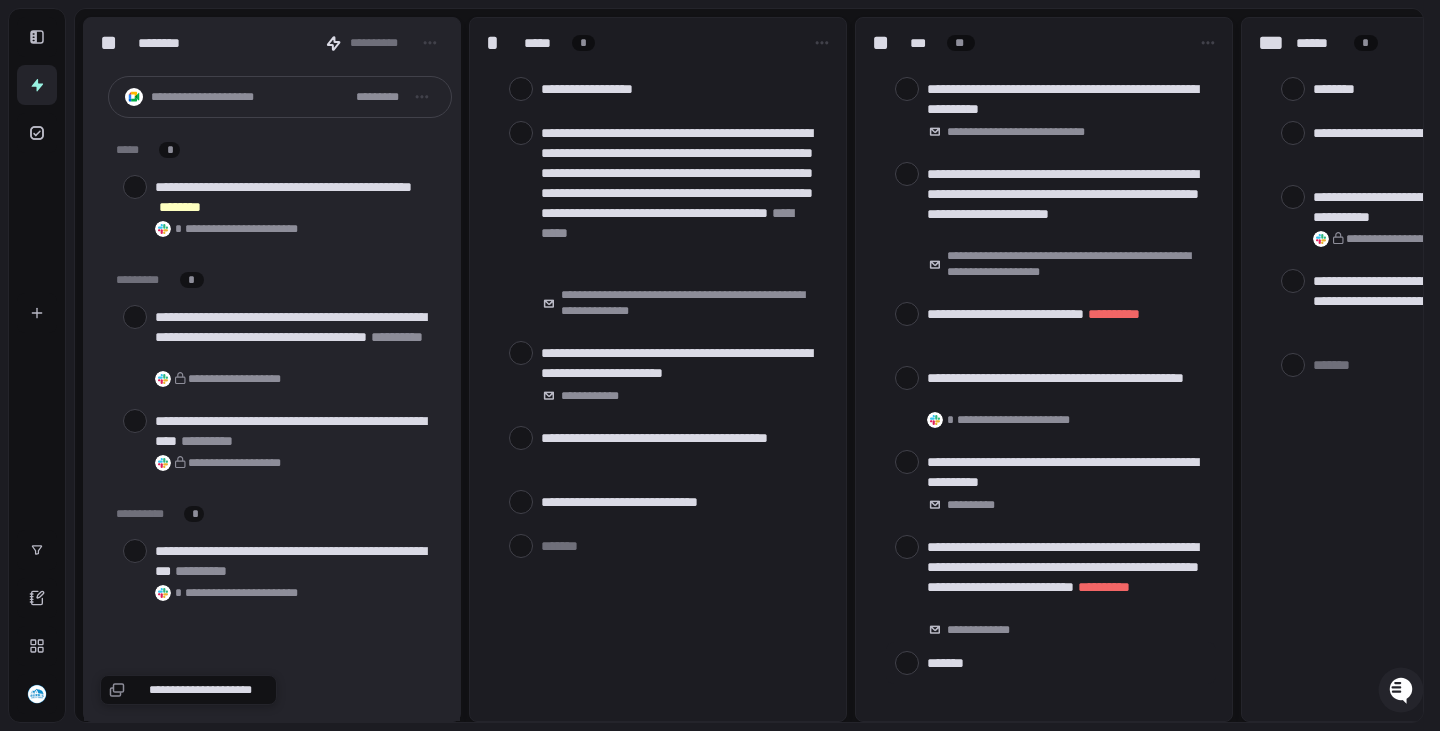 click at bounding box center [1067, 662] 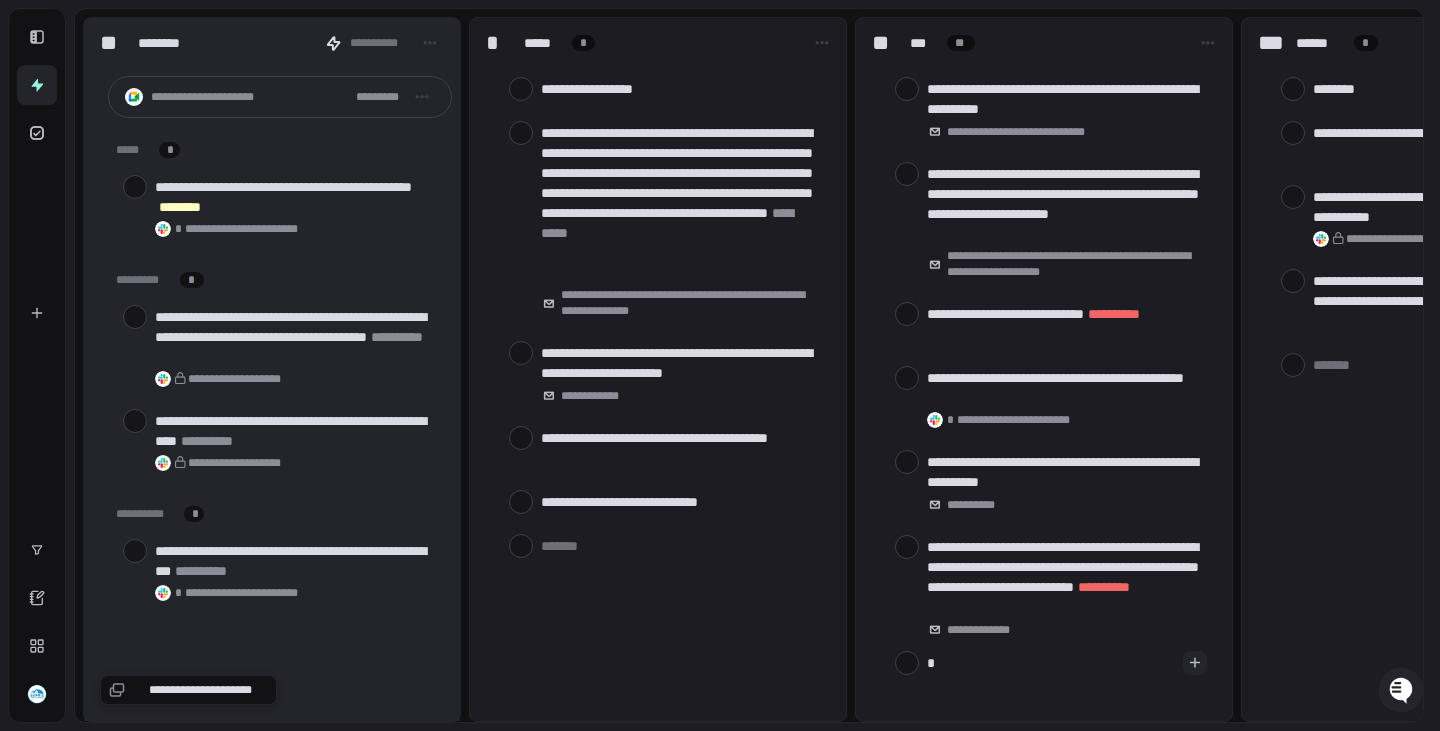 type on "**" 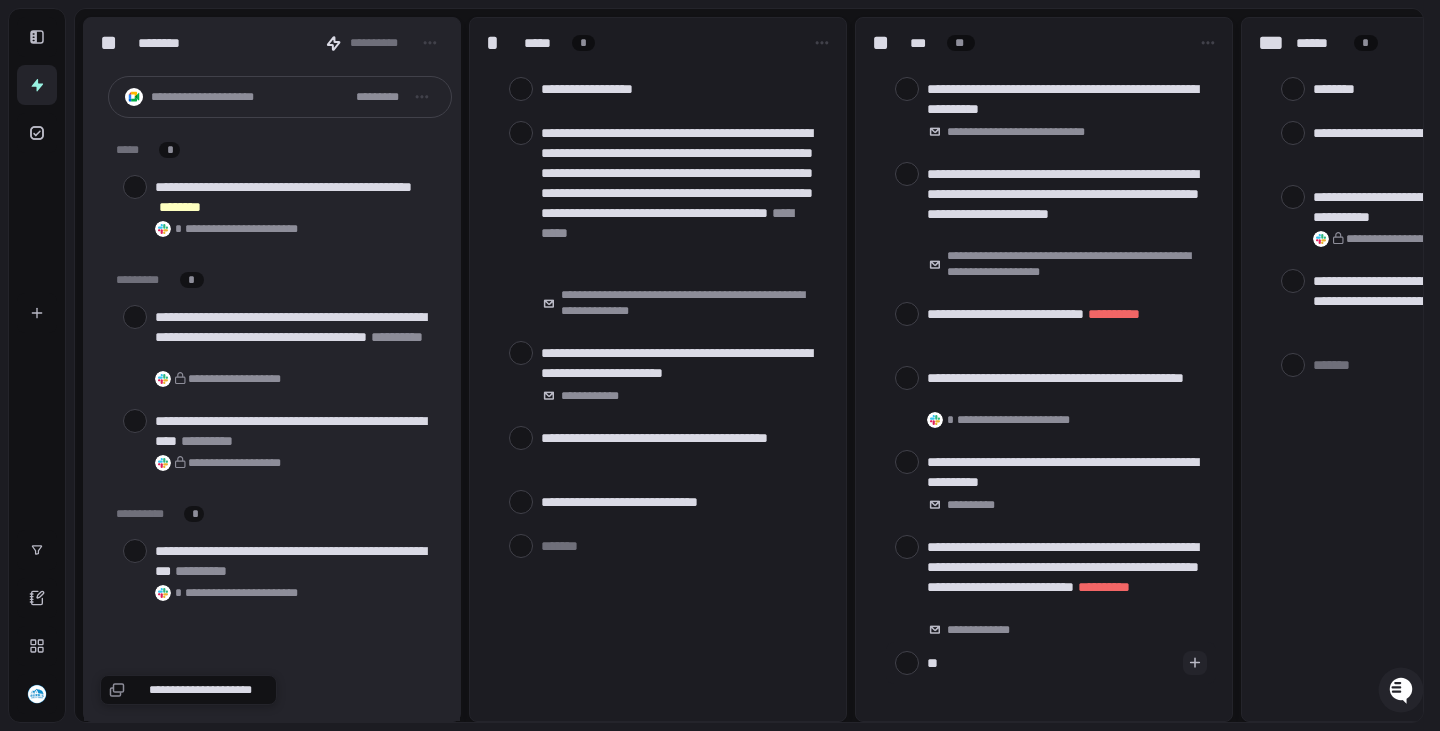 type on "***" 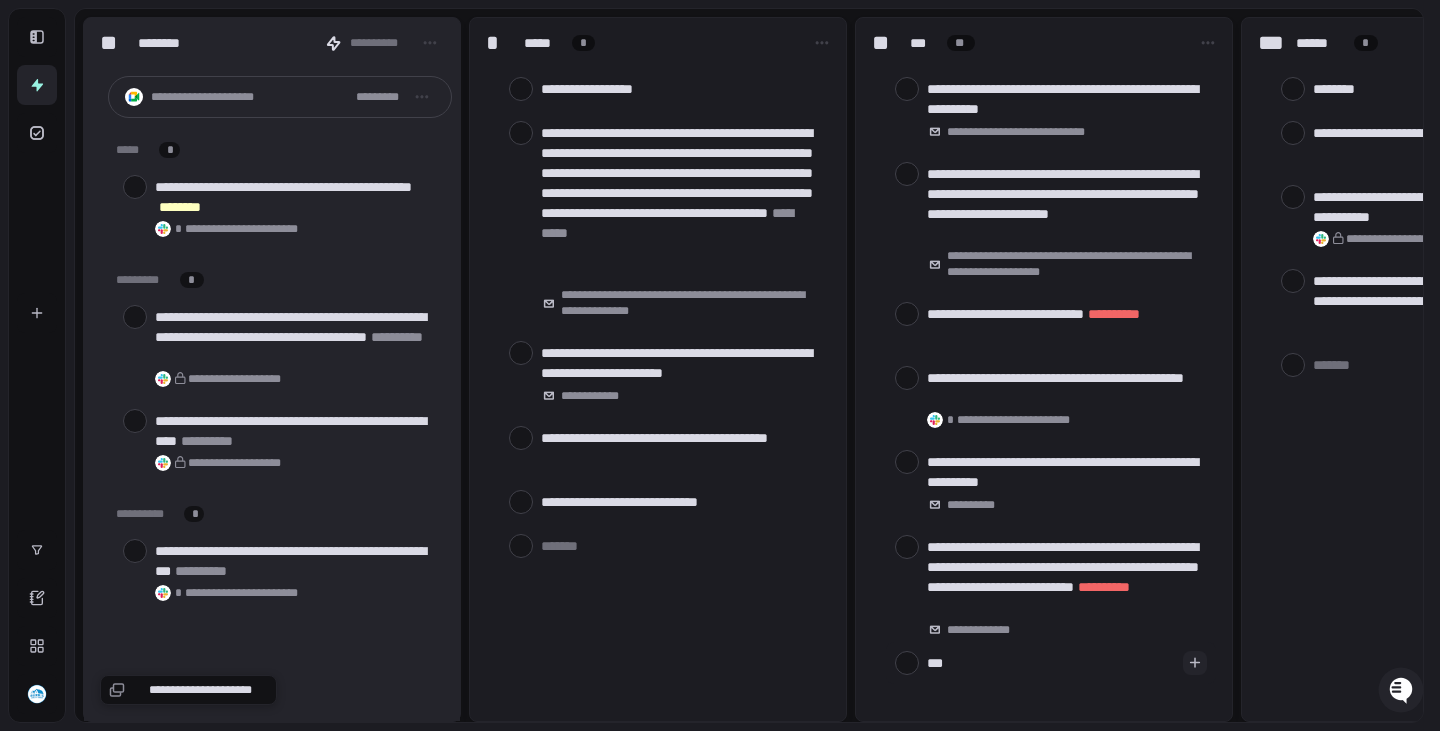 type on "****" 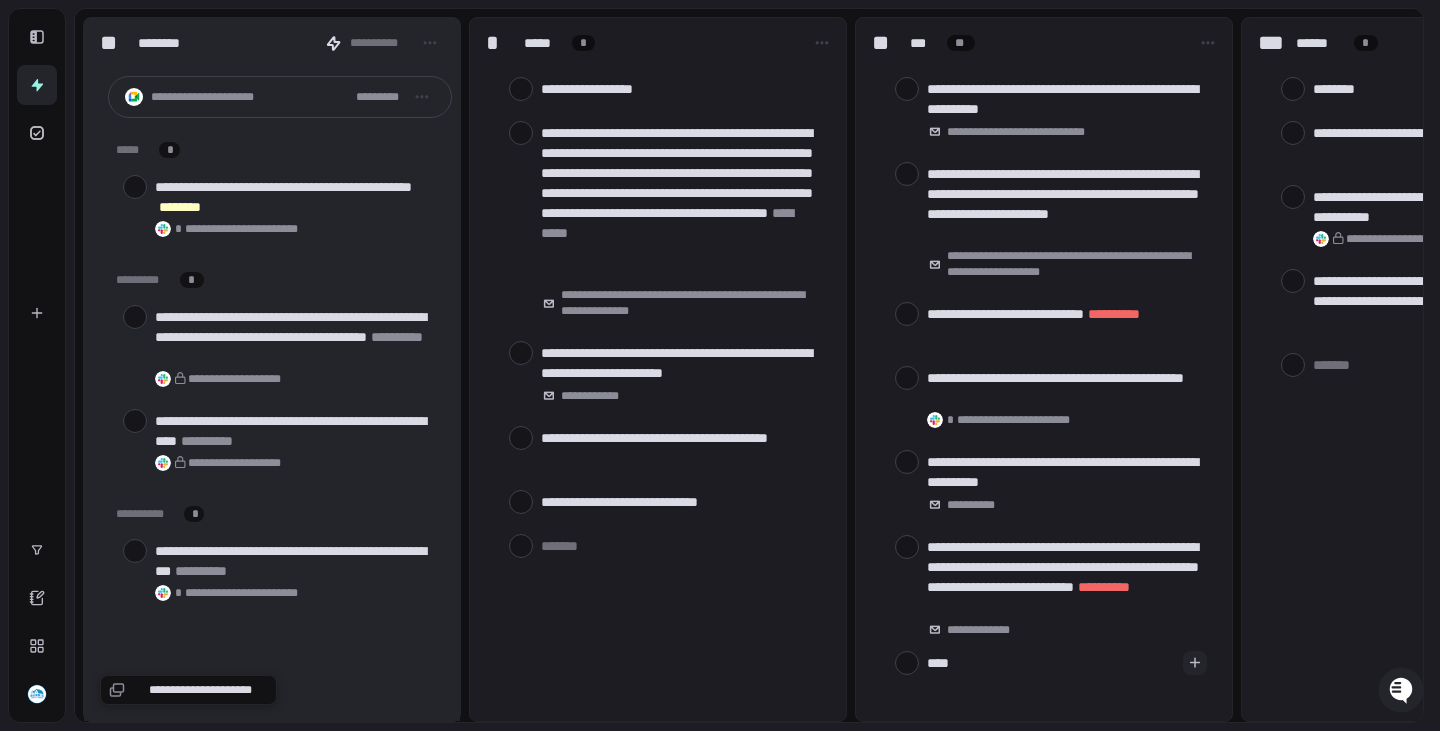 type on "*****" 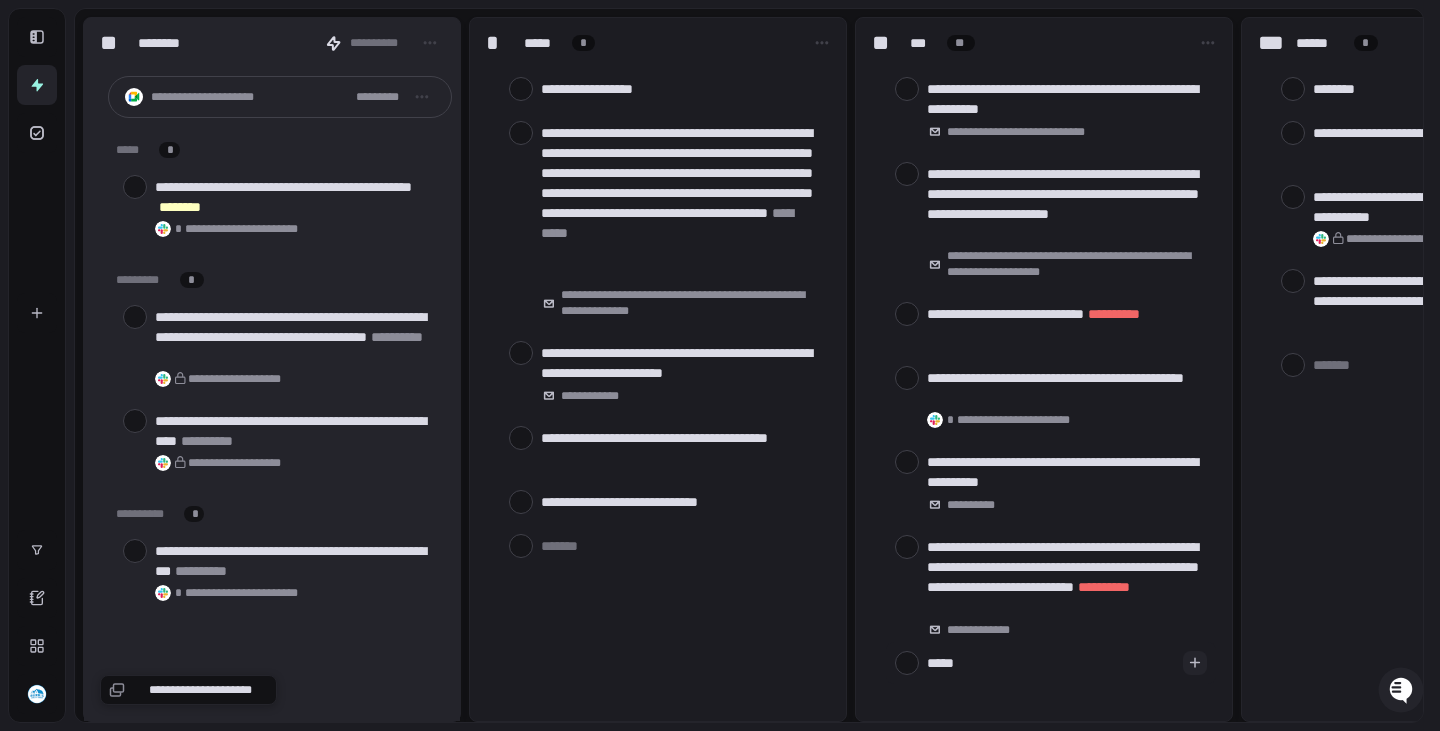 type on "*****" 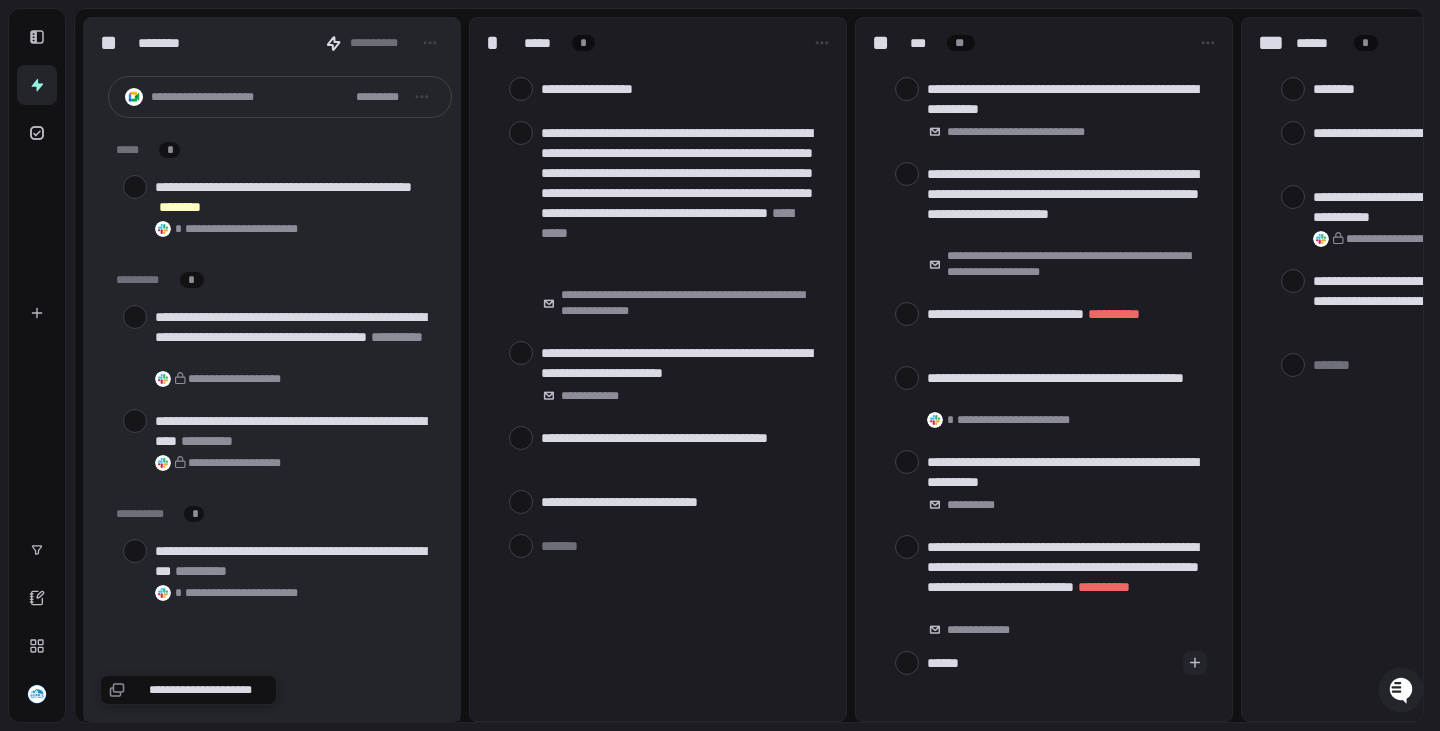 type on "*******" 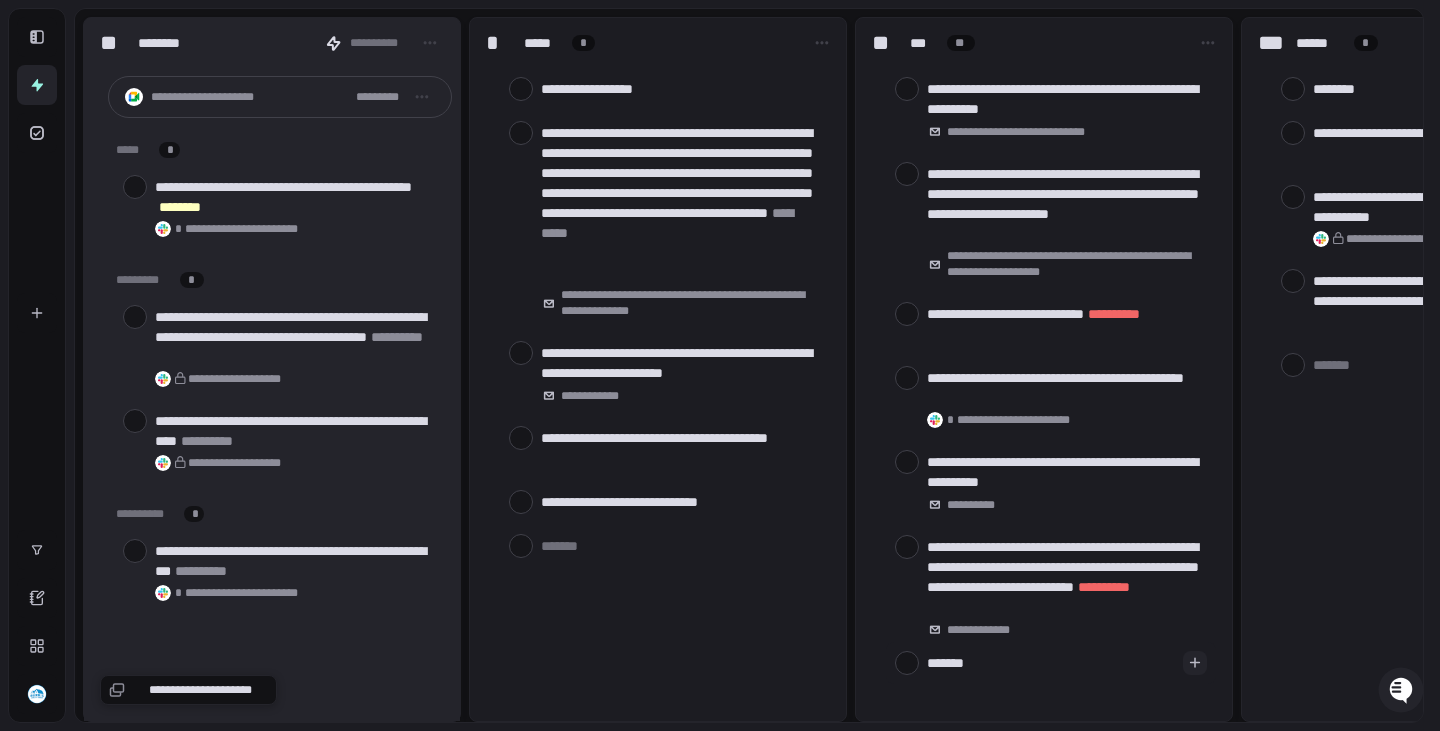 type on "********" 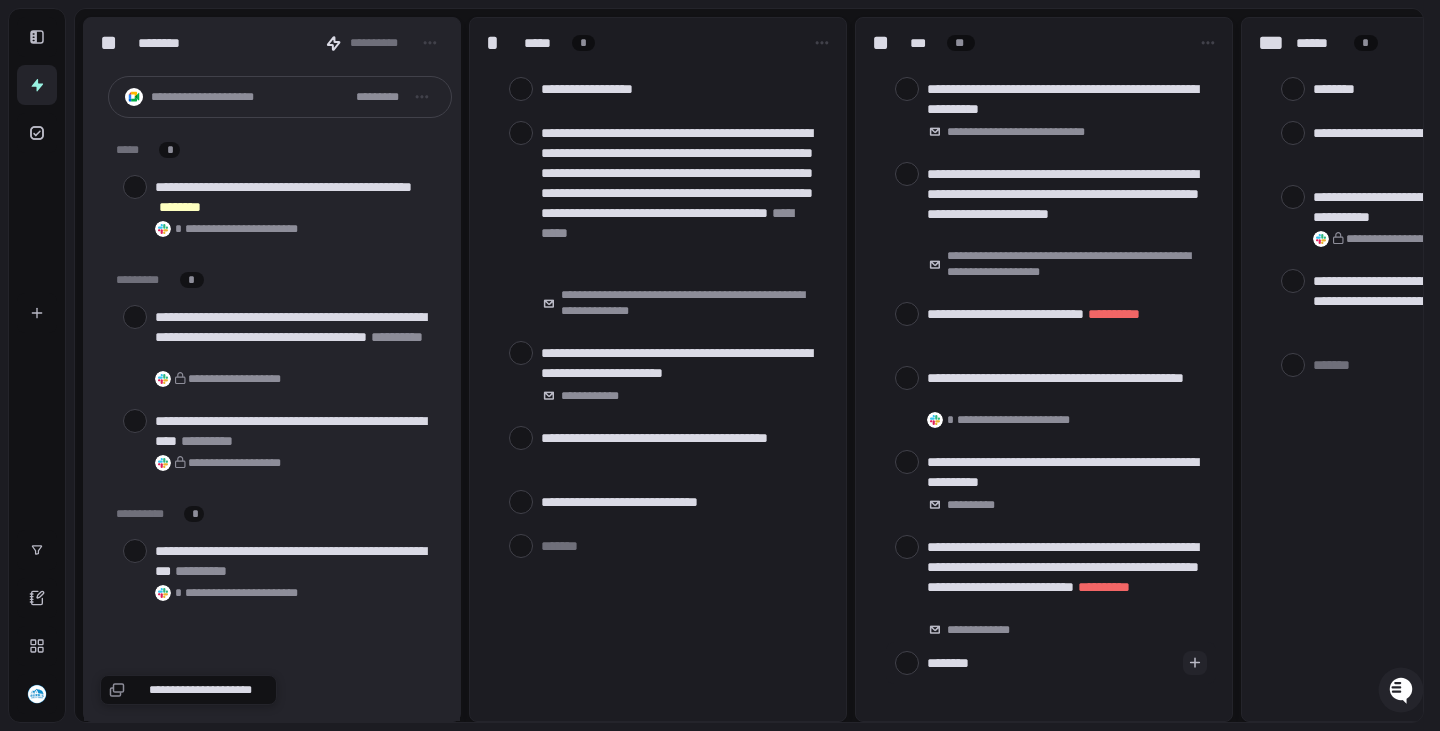 type on "*********" 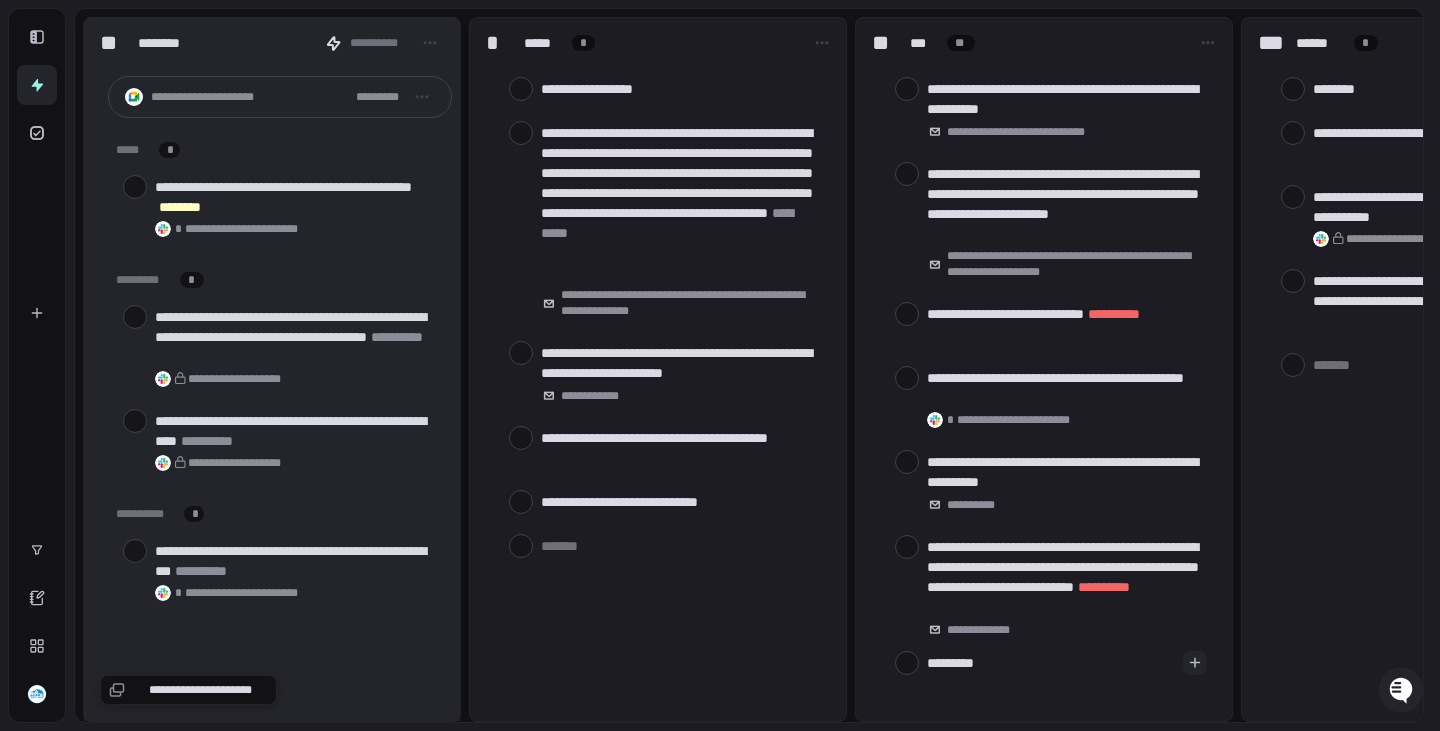 type on "**********" 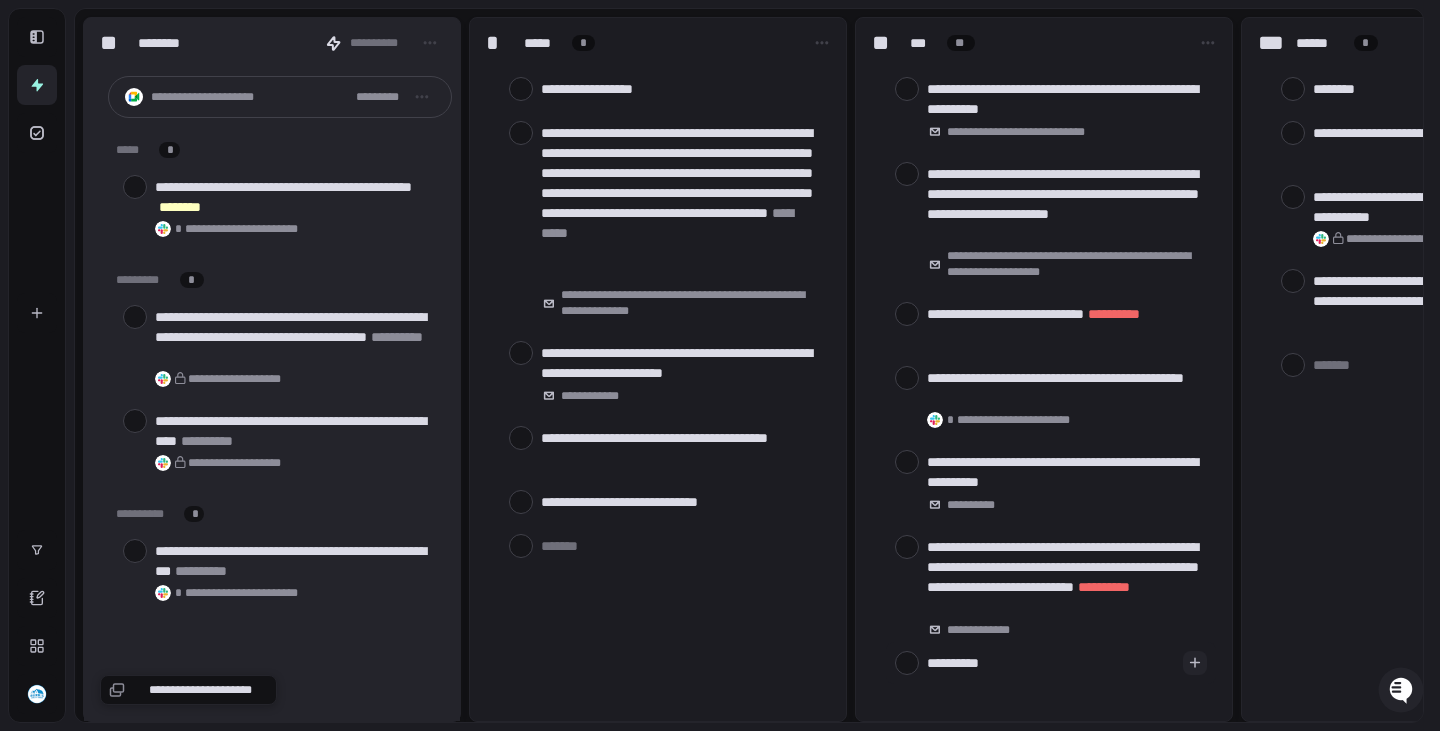 type on "**********" 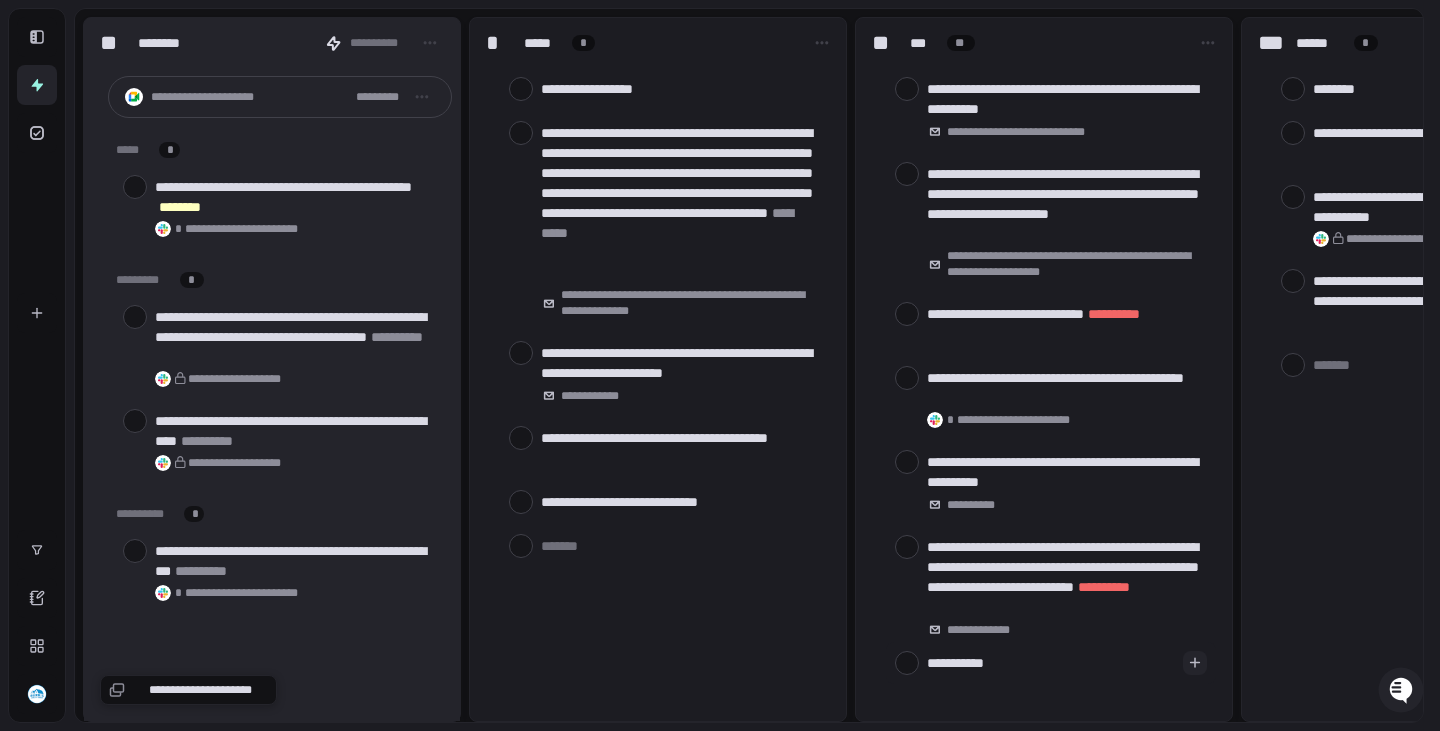type on "**********" 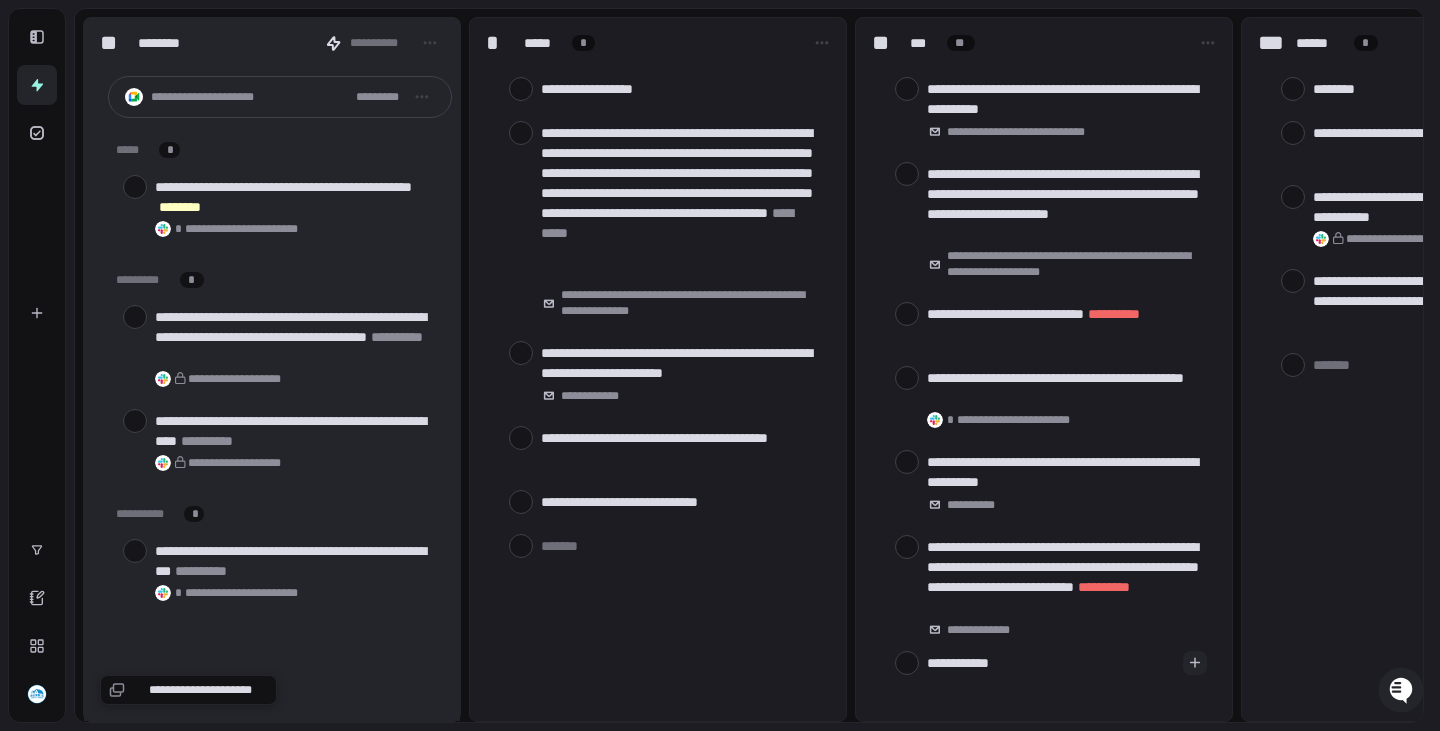 type on "*" 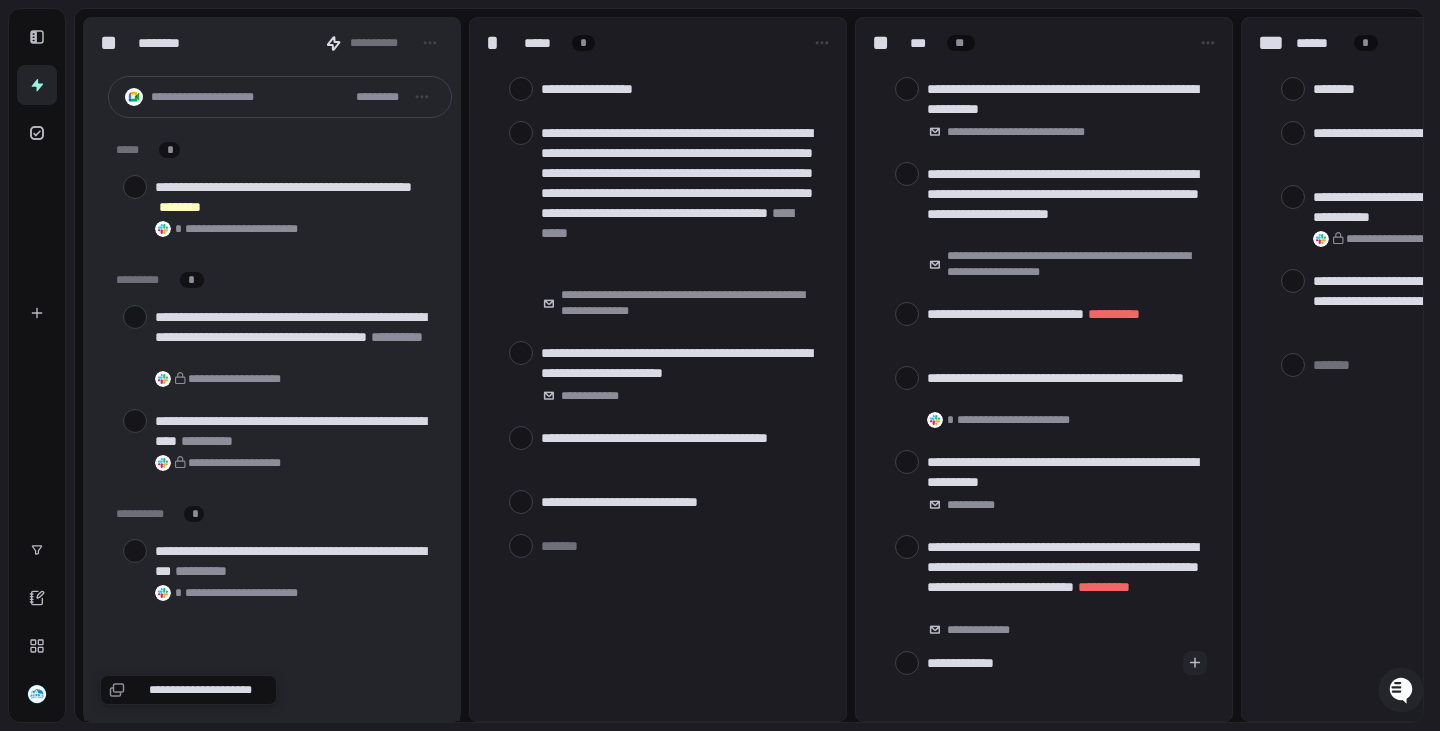 type on "**********" 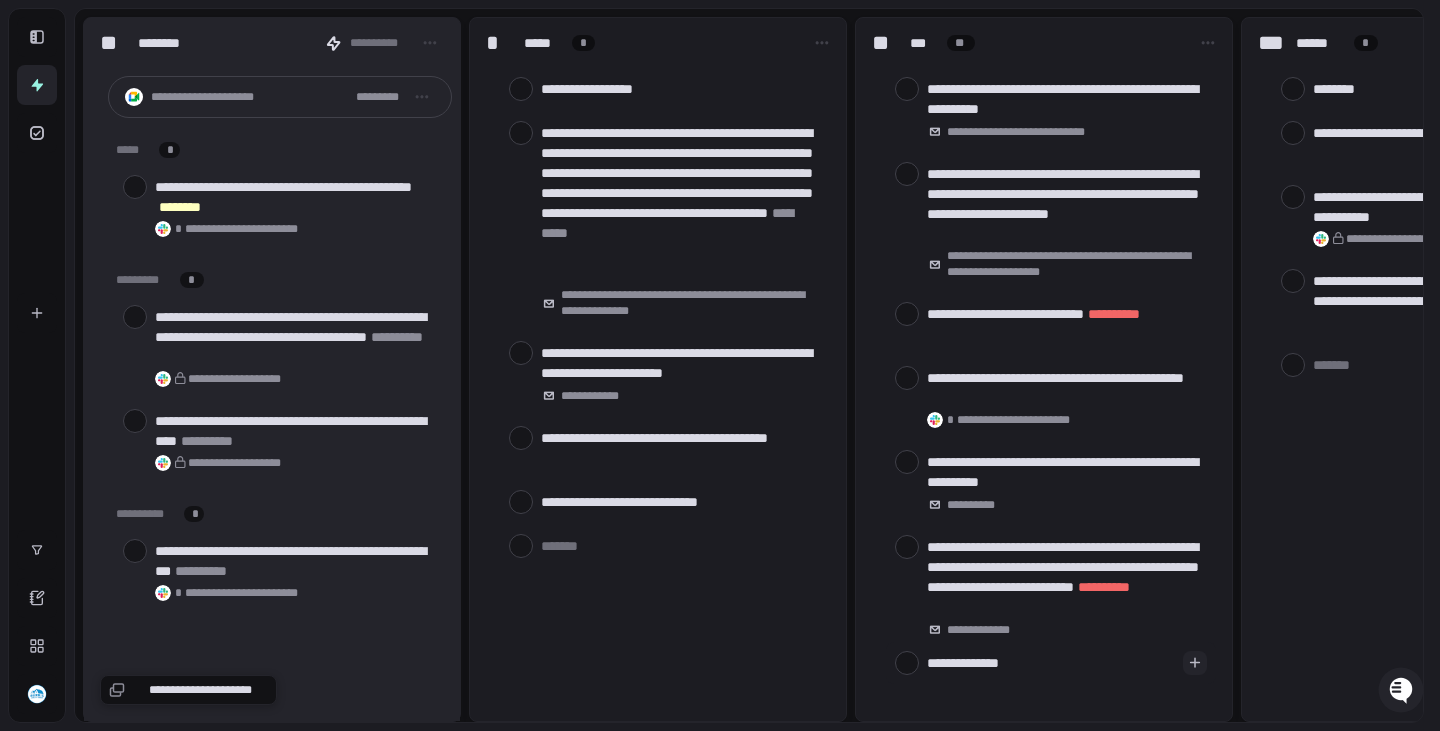 type on "**********" 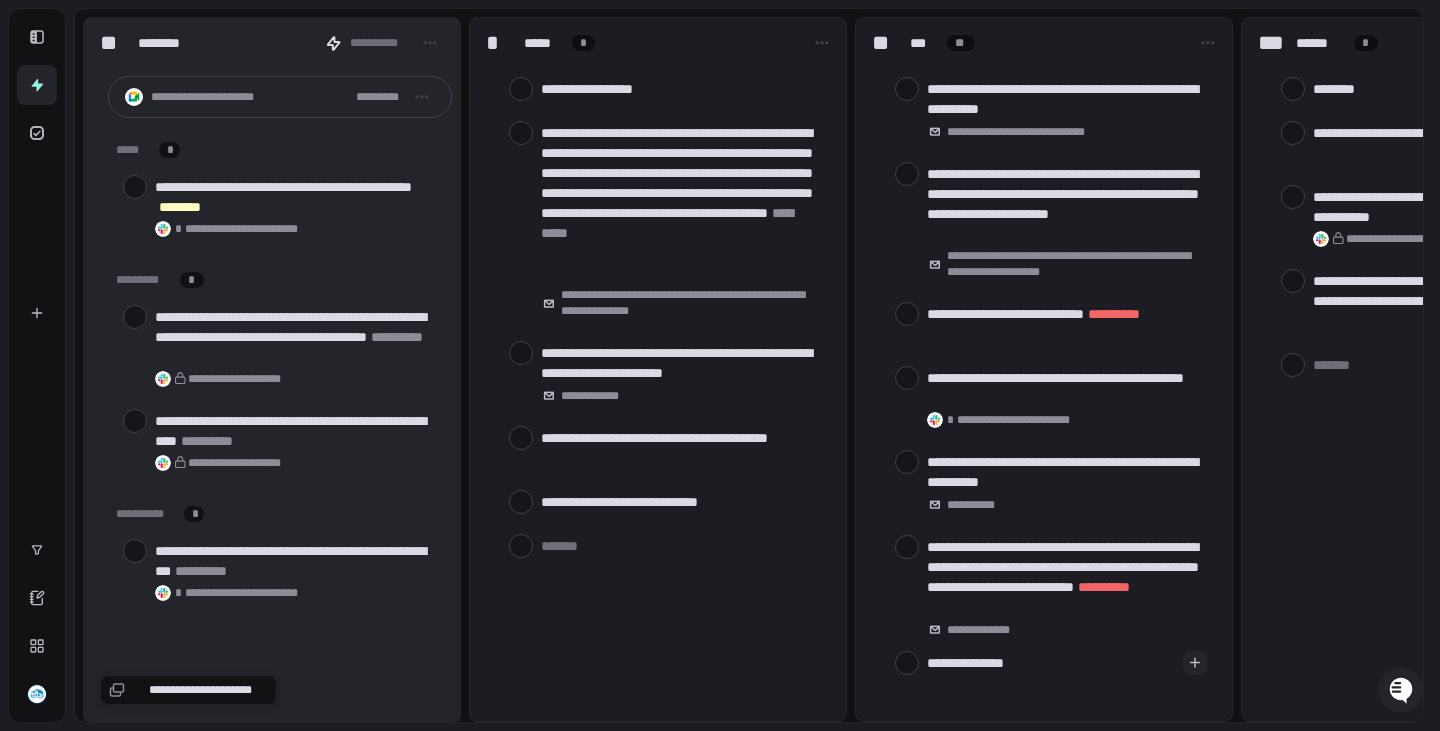 type on "**********" 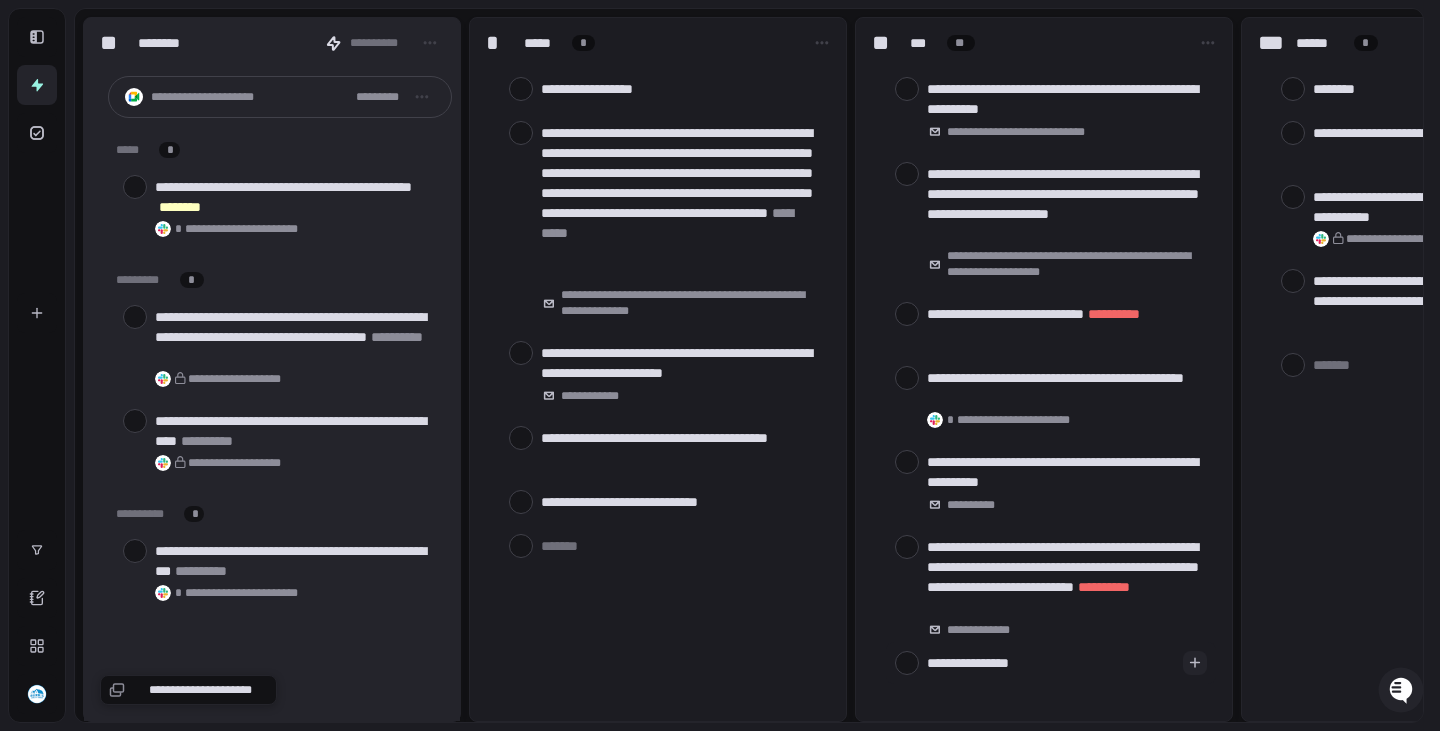type on "**********" 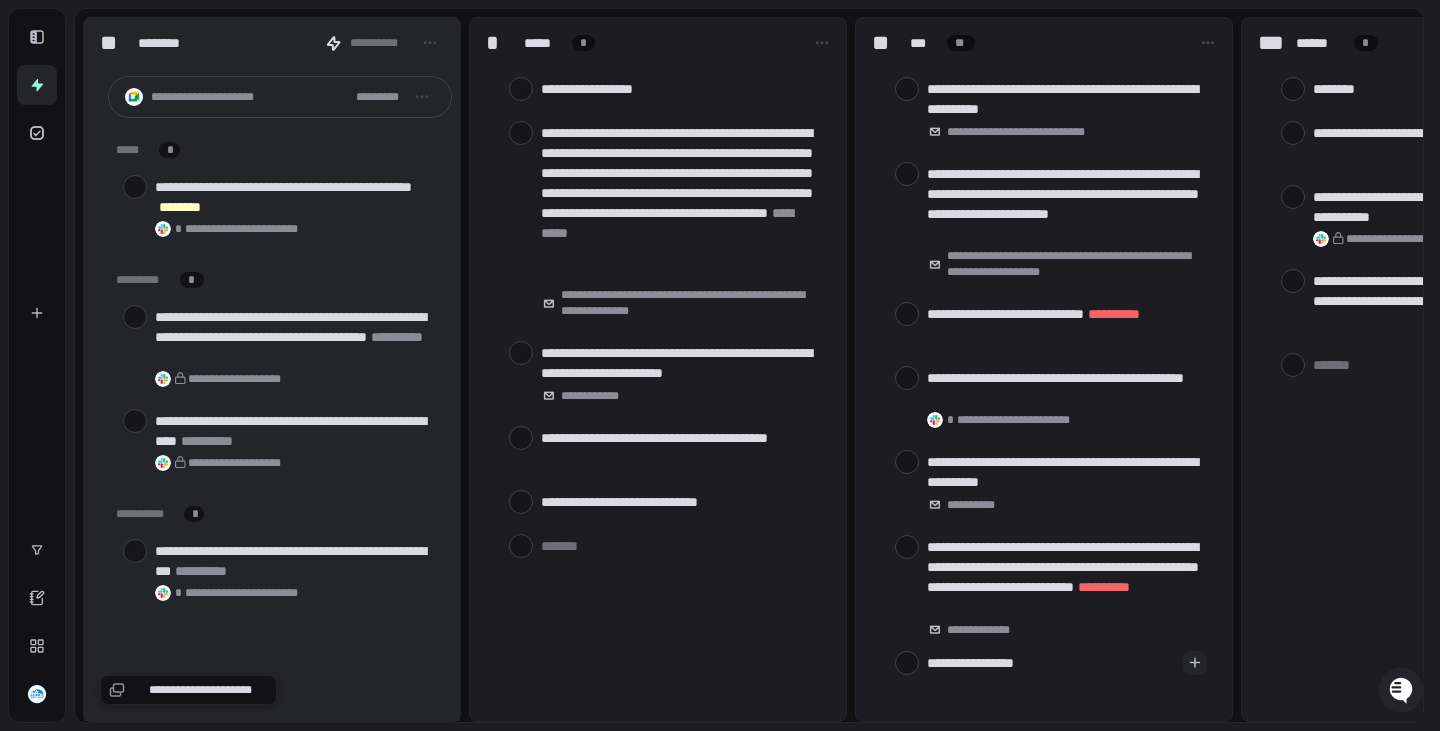 type on "**********" 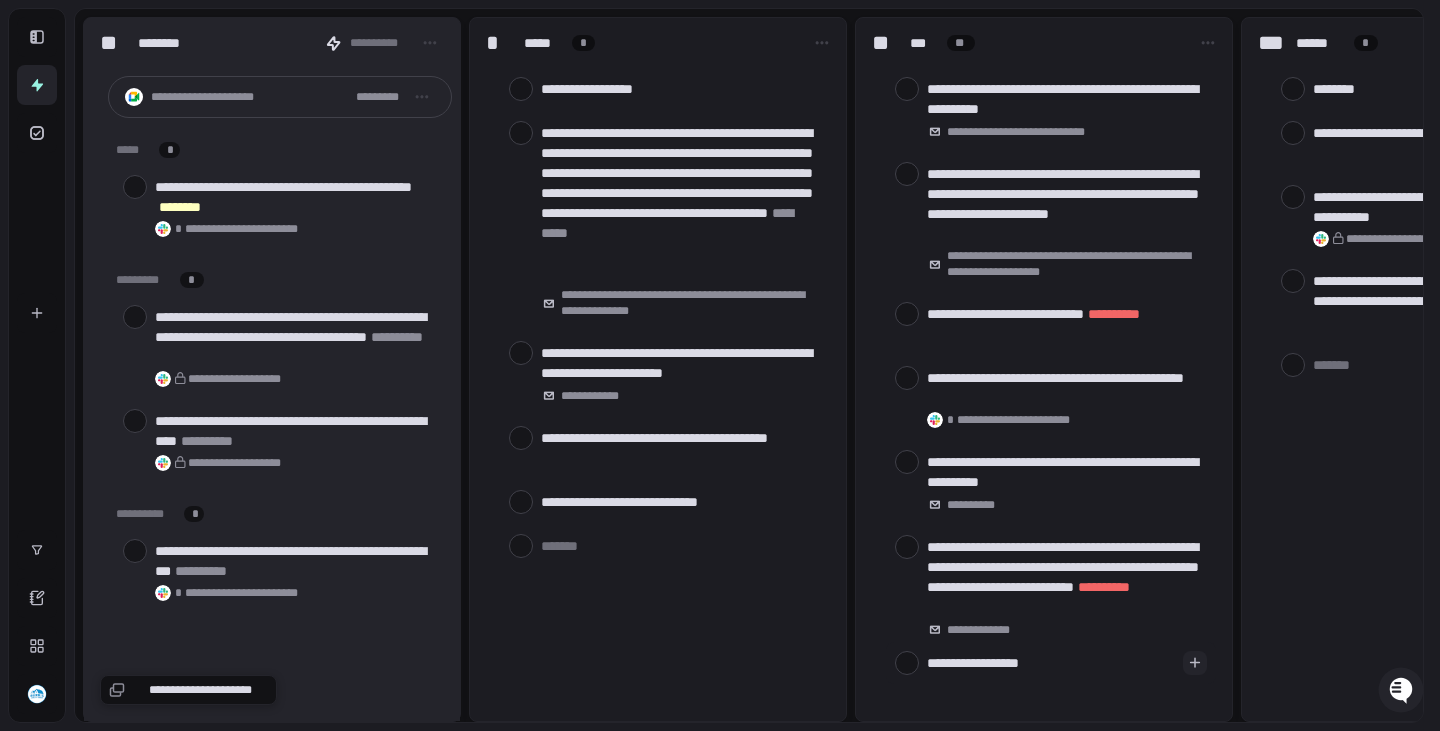 type on "**********" 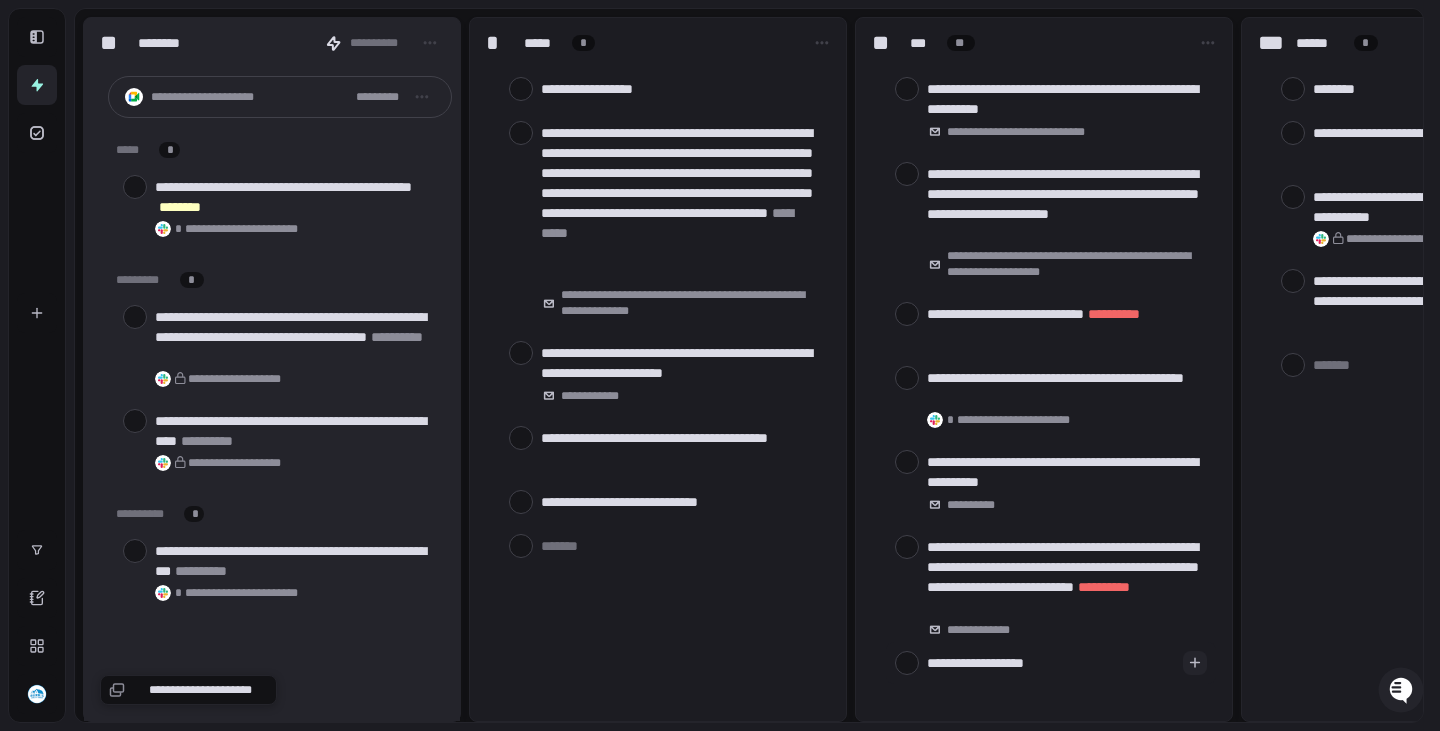 type on "**********" 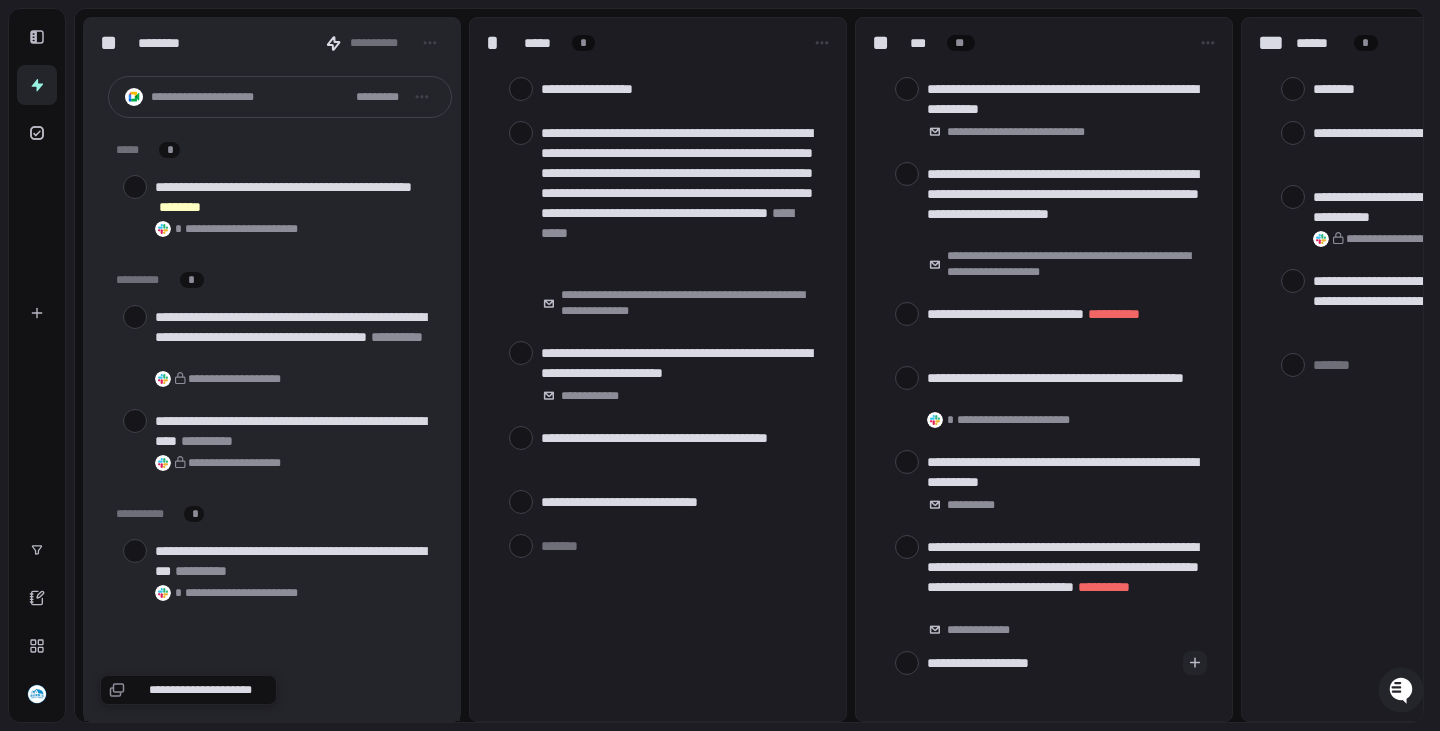 type on "**********" 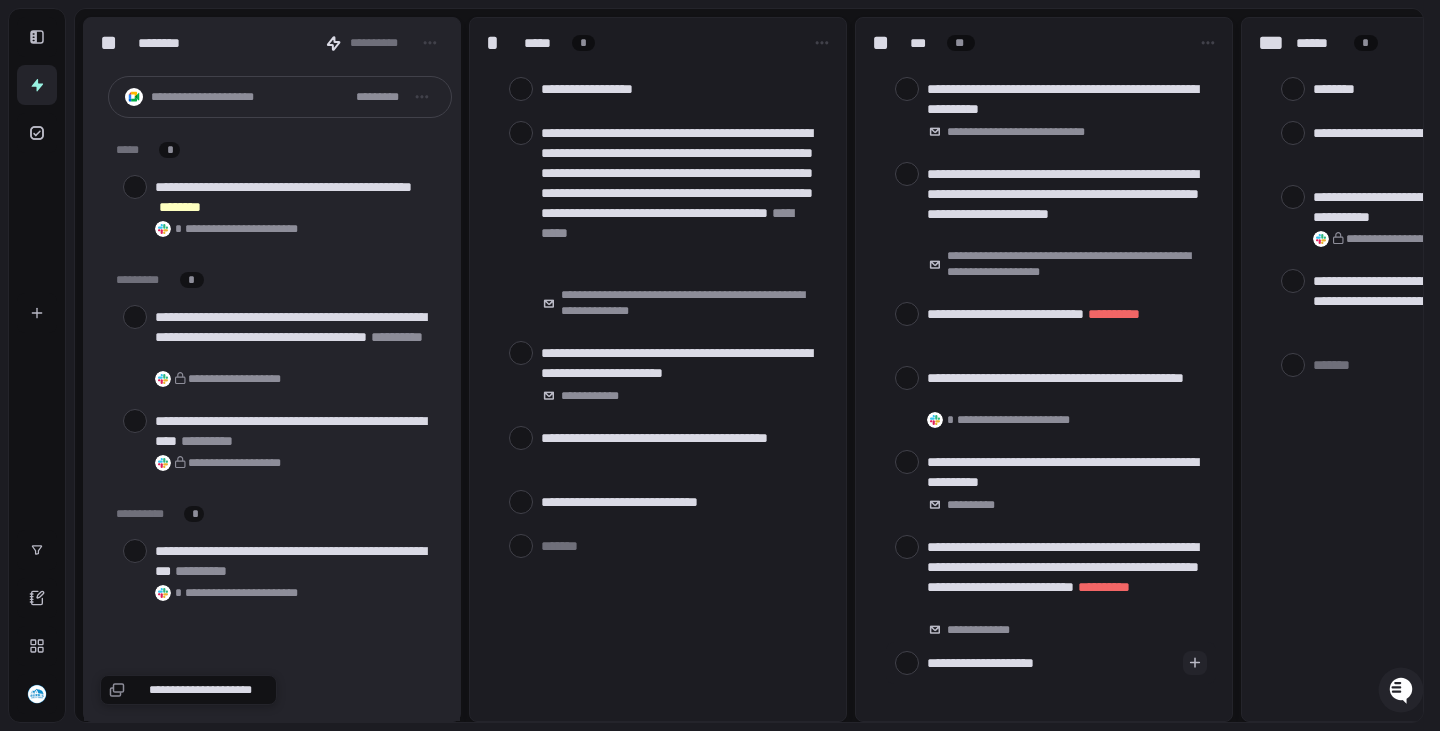 type on "**********" 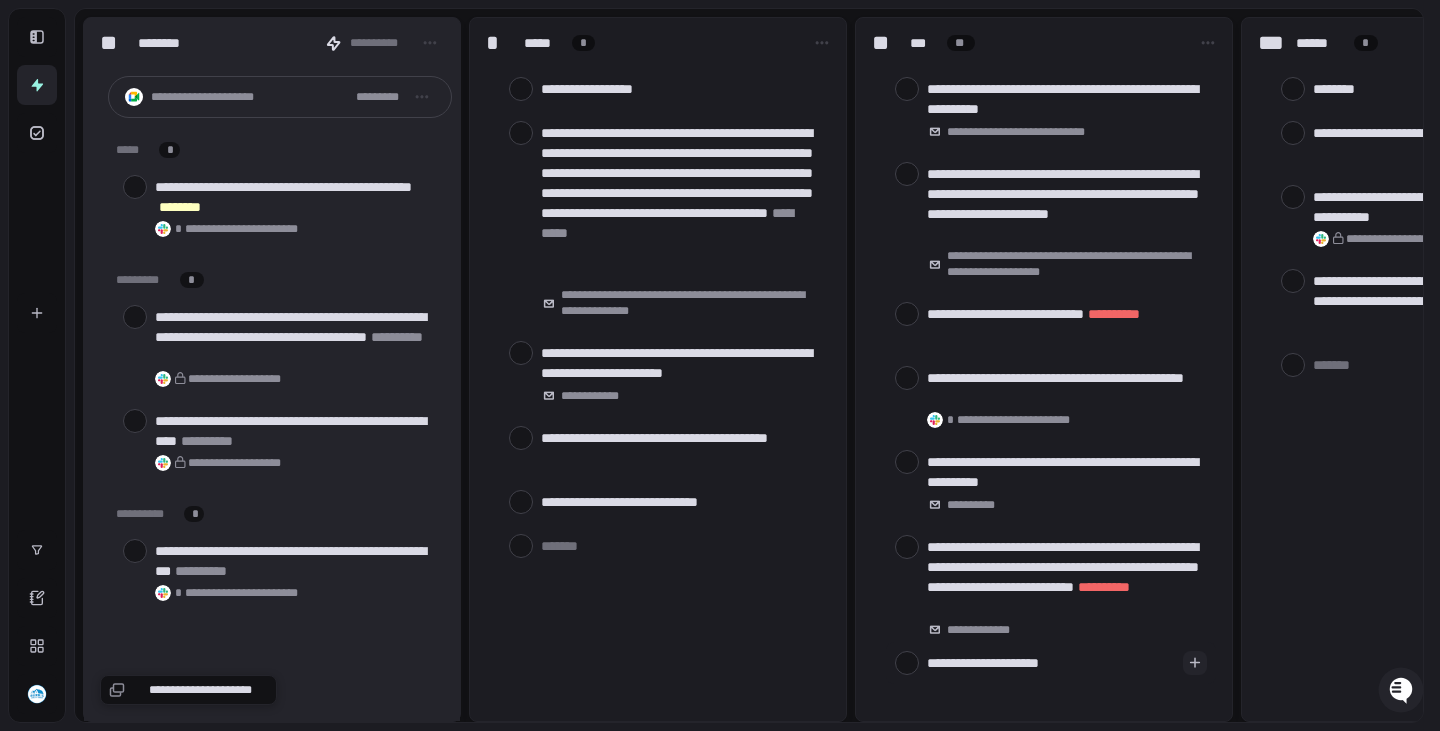 type on "**********" 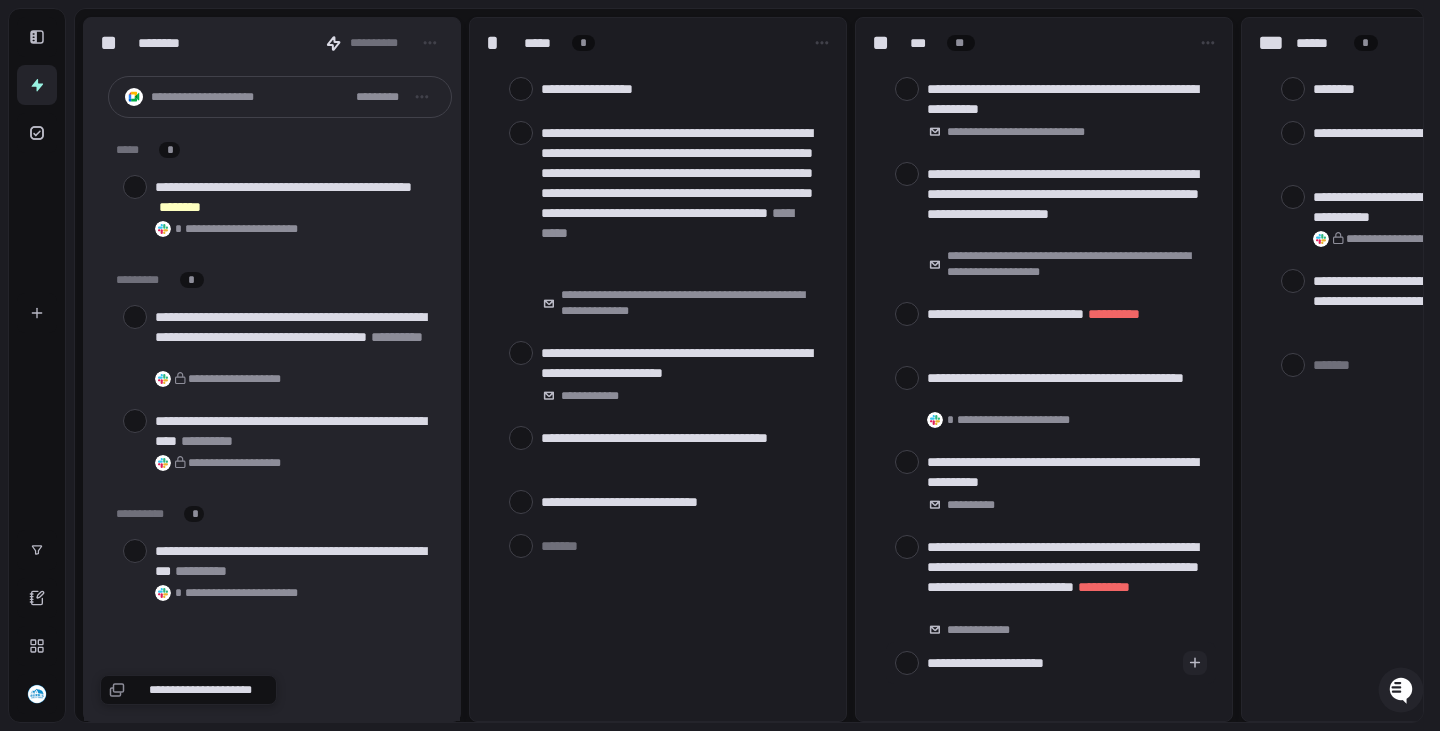 type on "**********" 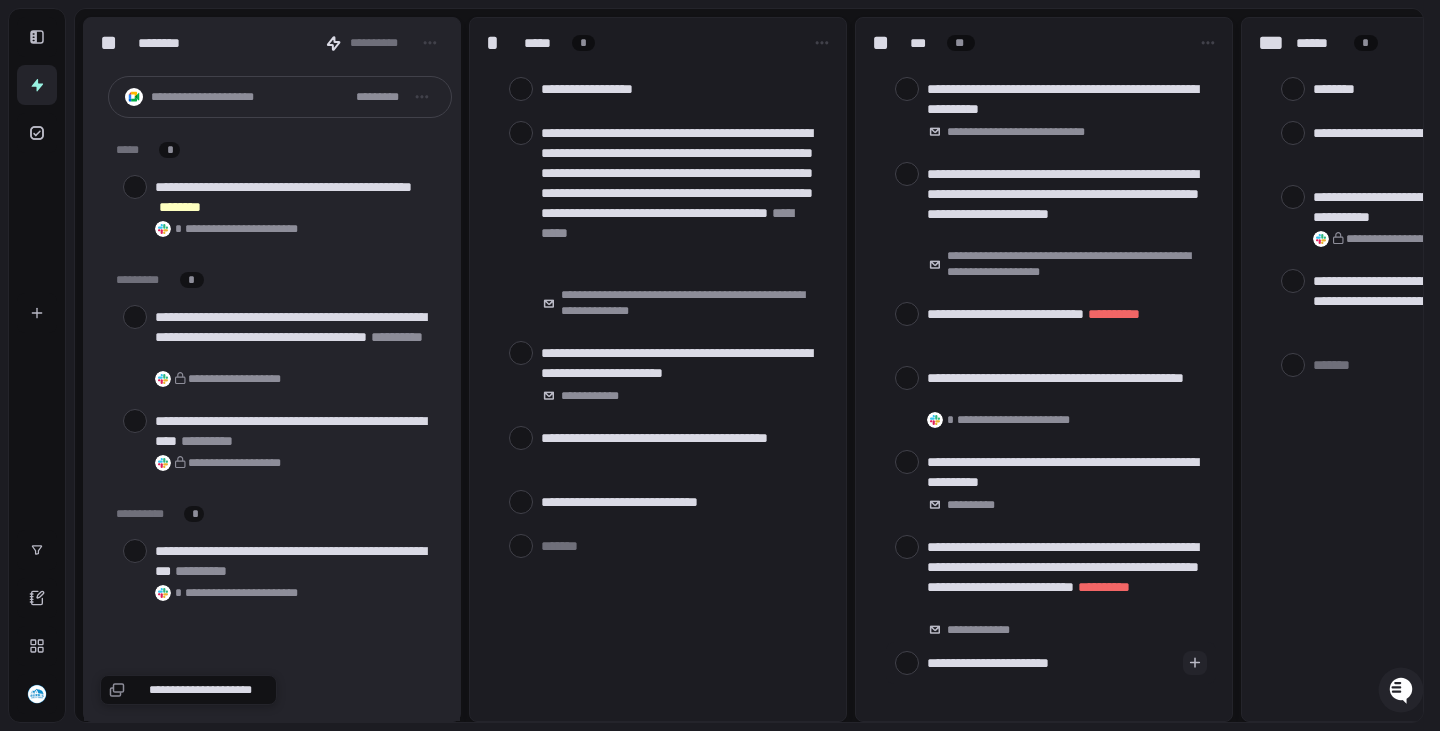 type on "*" 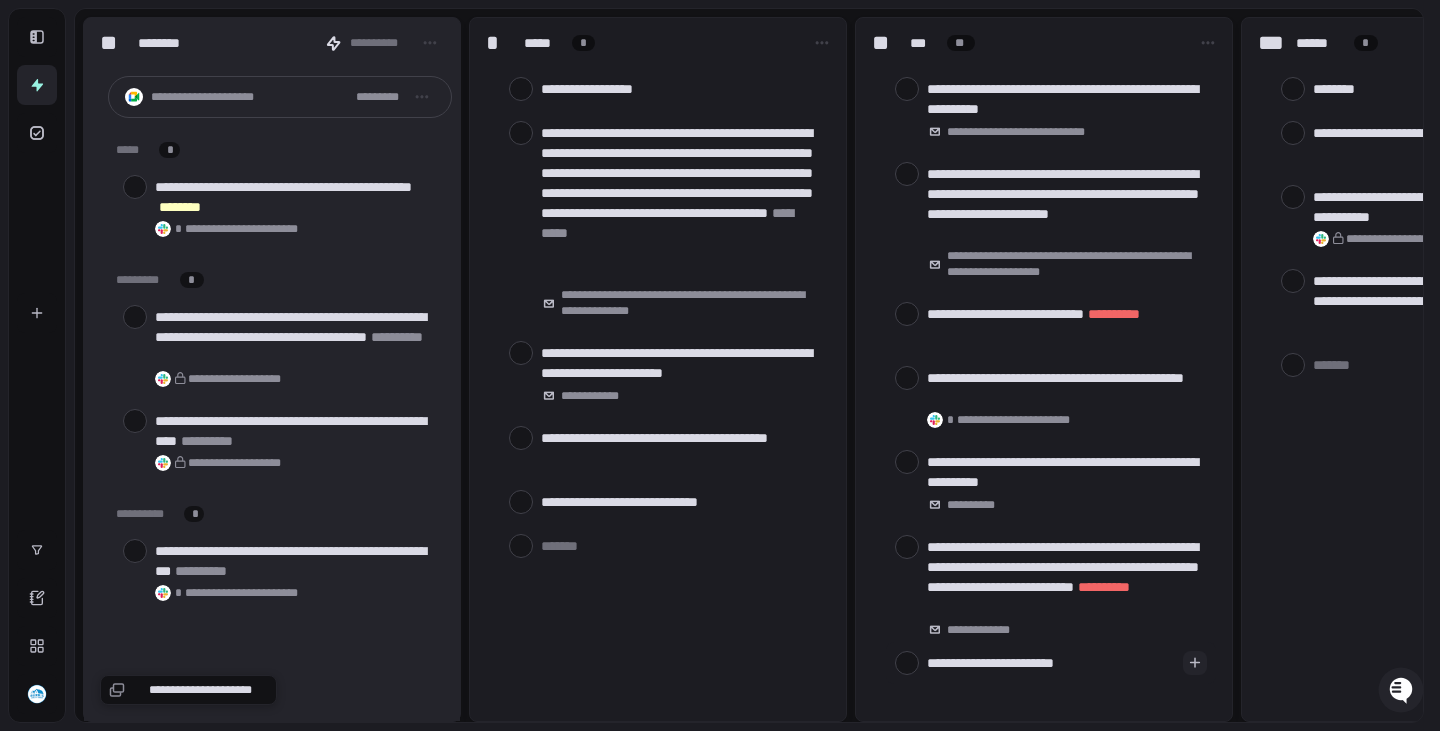 type on "**********" 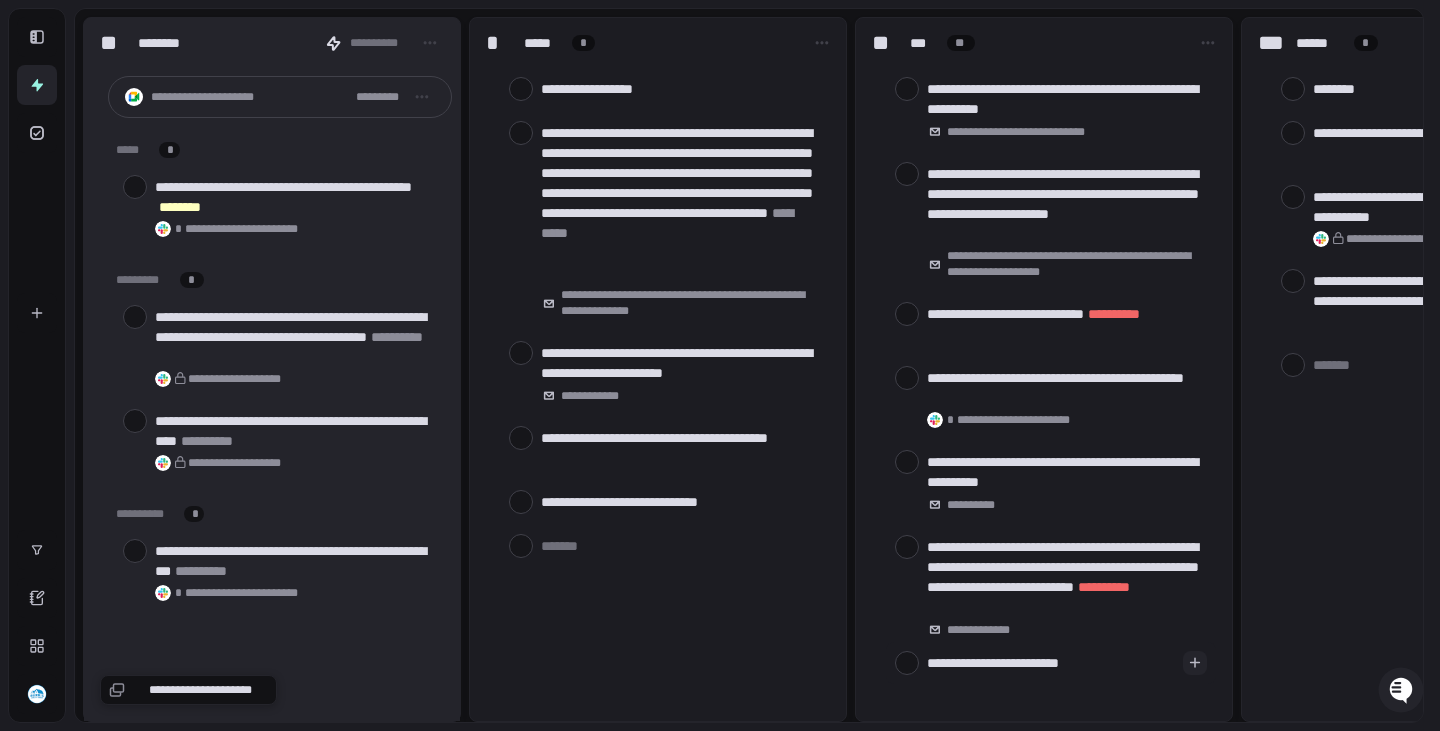 type on "**********" 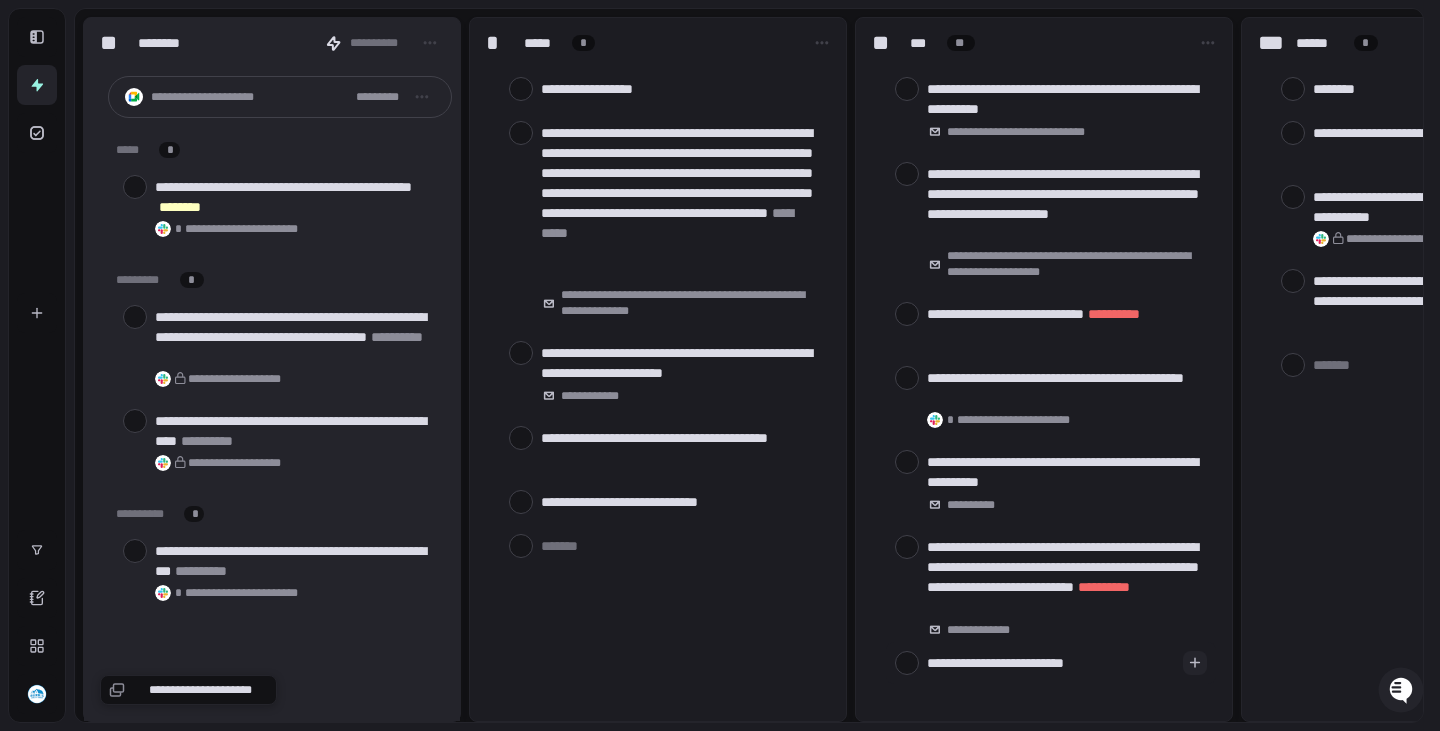 type on "**********" 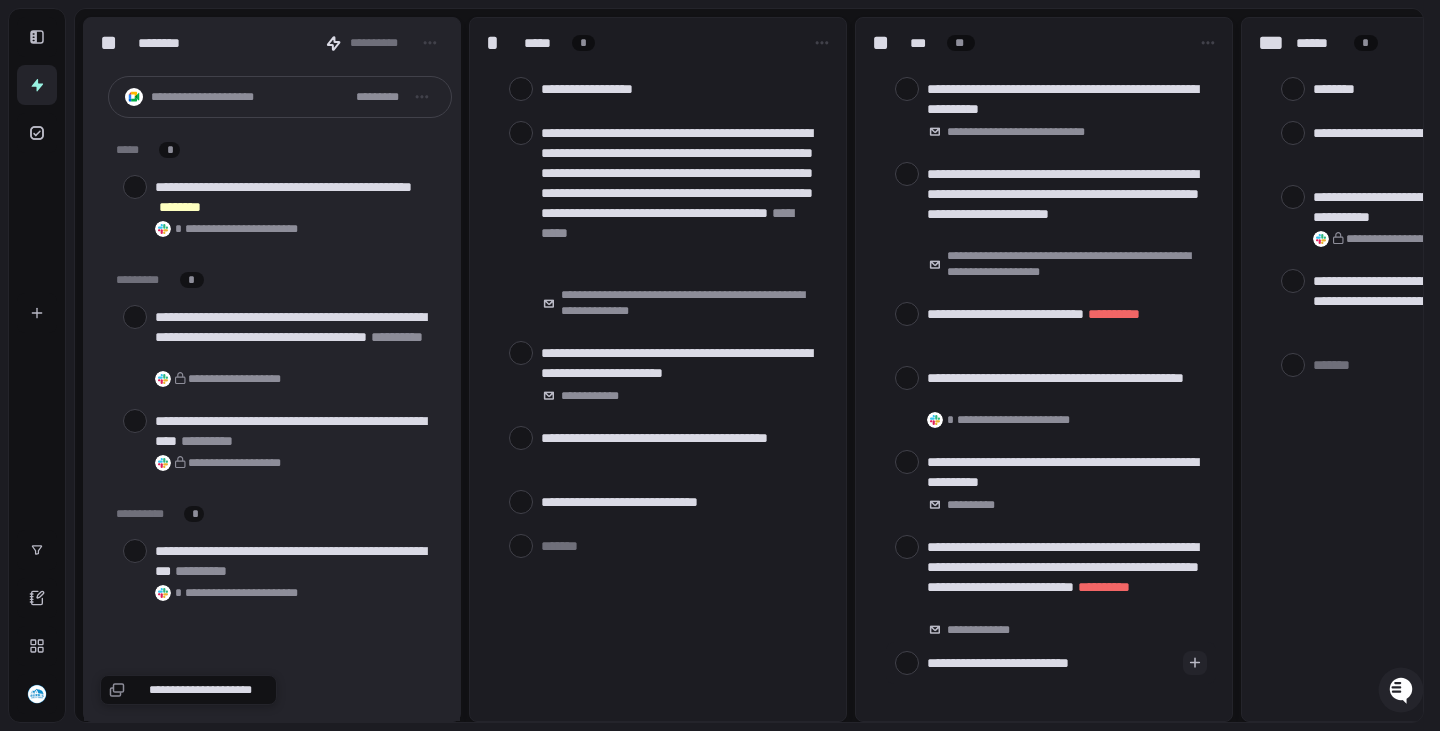 type on "**********" 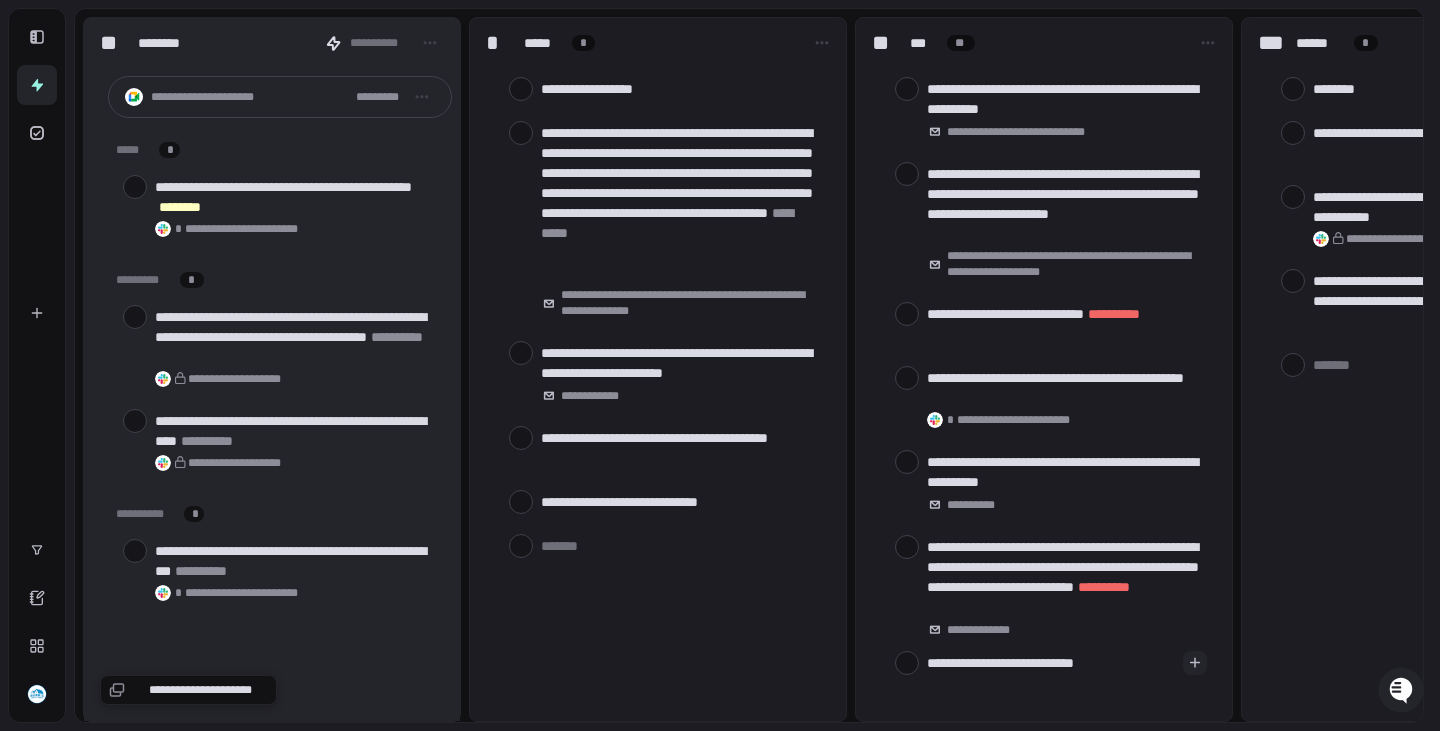 type on "**********" 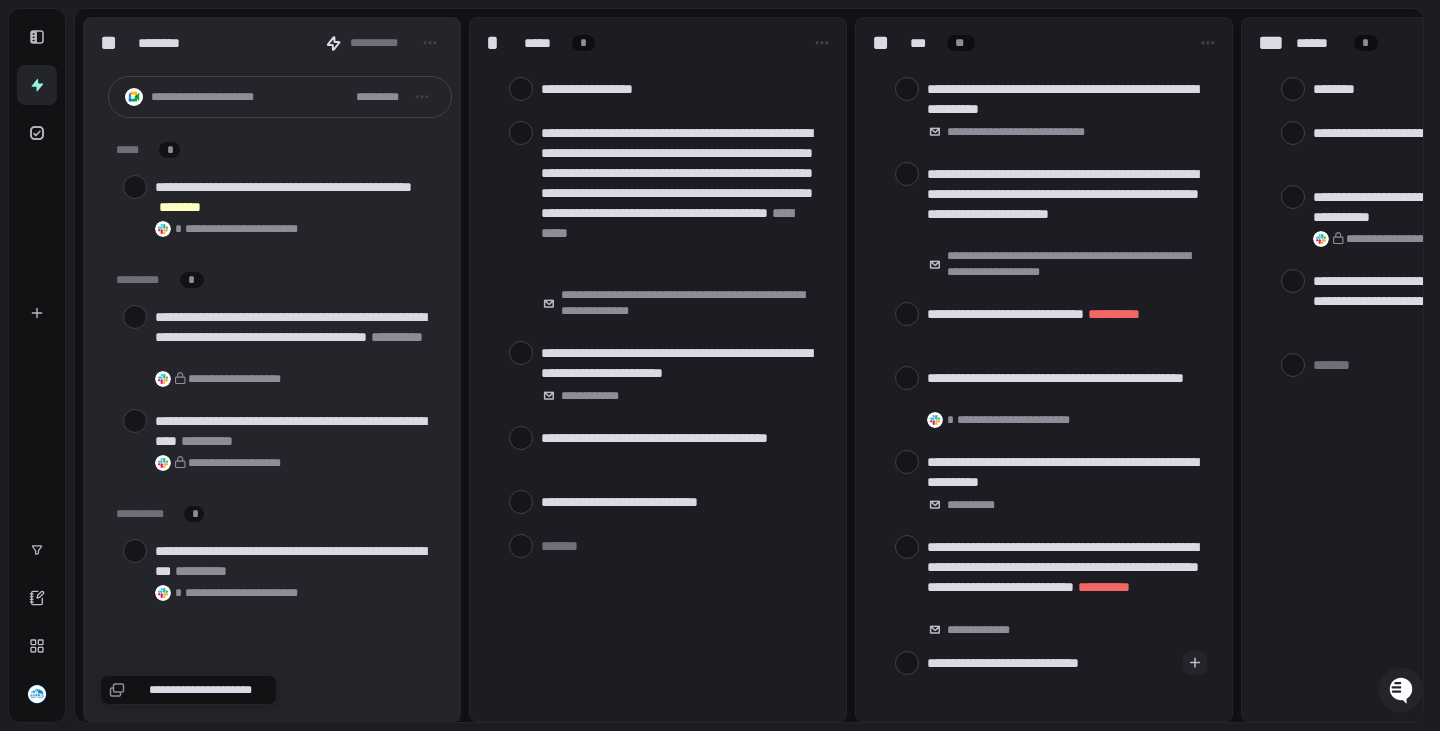 type on "*" 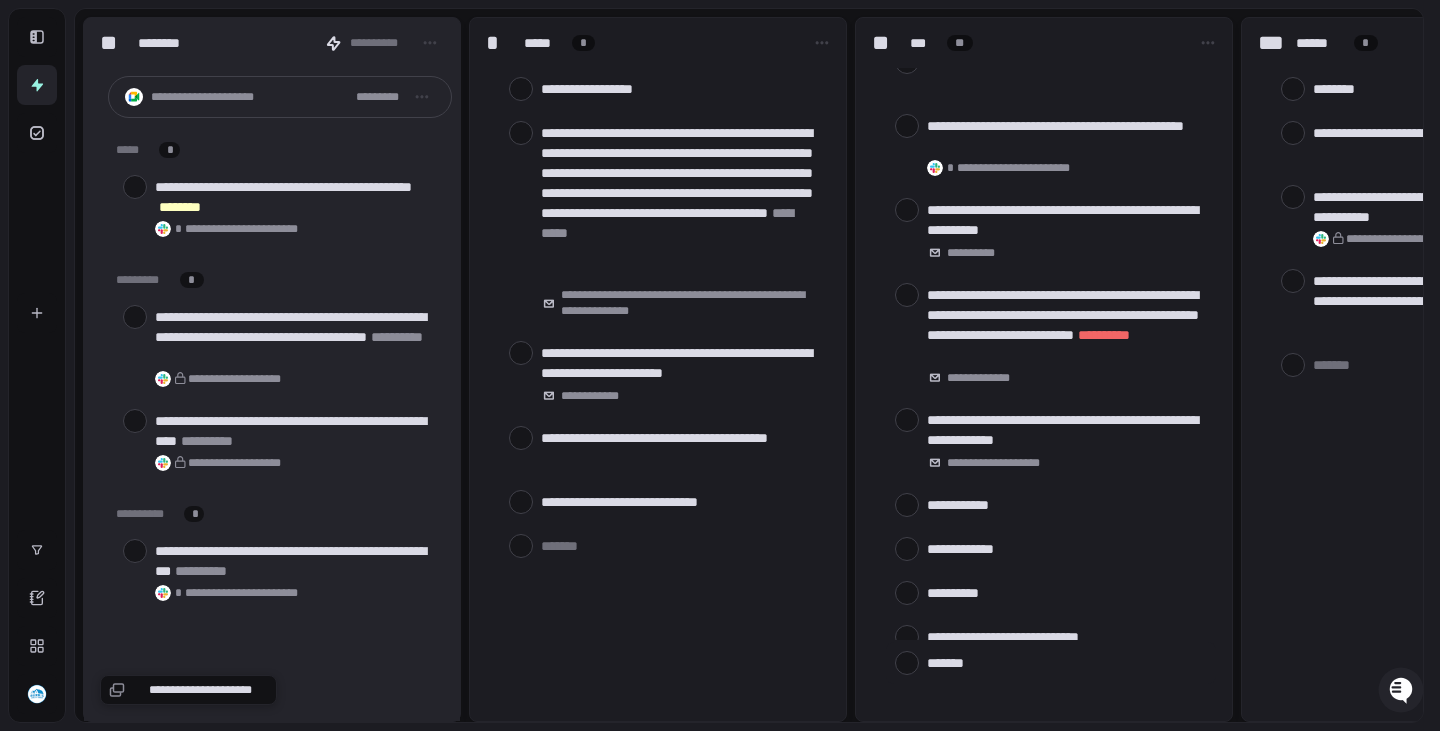 scroll, scrollTop: 270, scrollLeft: 0, axis: vertical 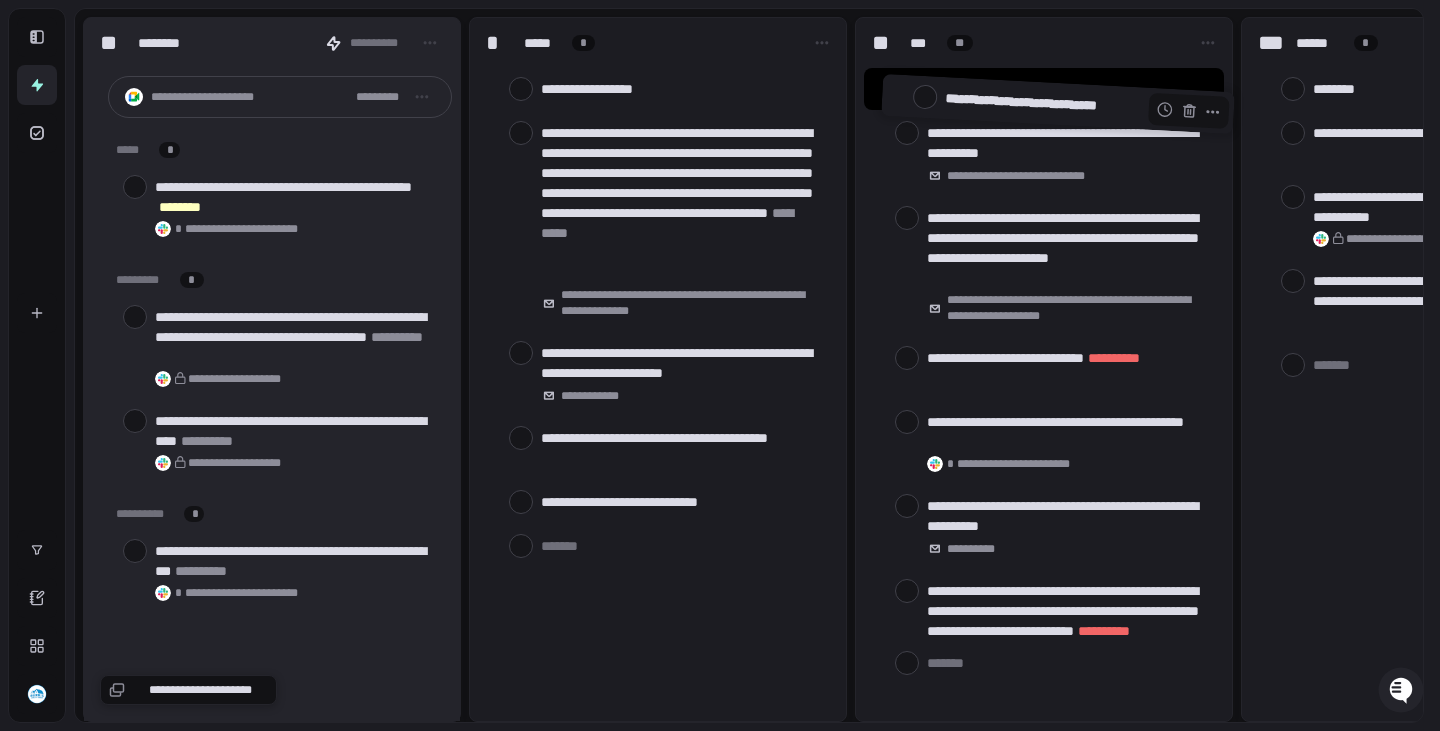 drag, startPoint x: 886, startPoint y: 626, endPoint x: 904, endPoint y: 111, distance: 515.31445 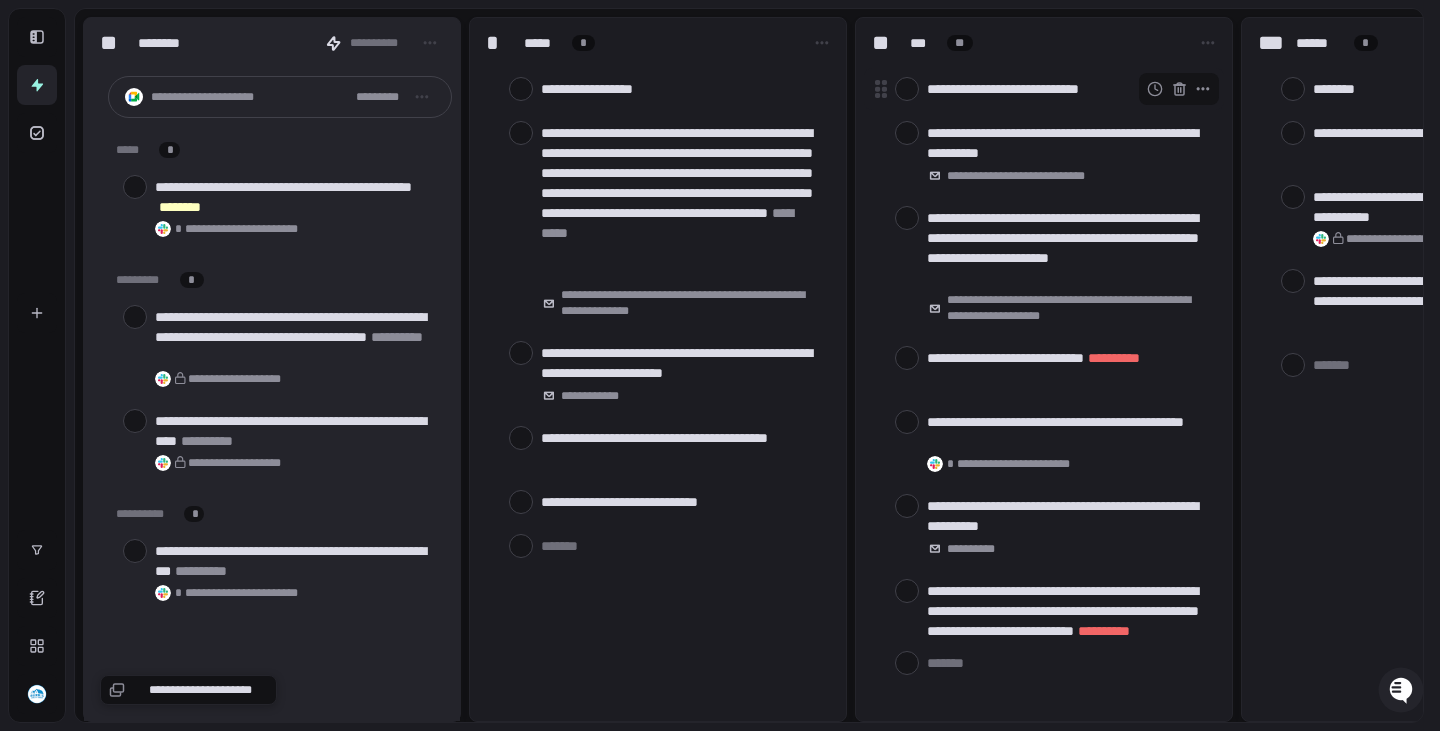 click on "**********" at bounding box center (1067, 89) 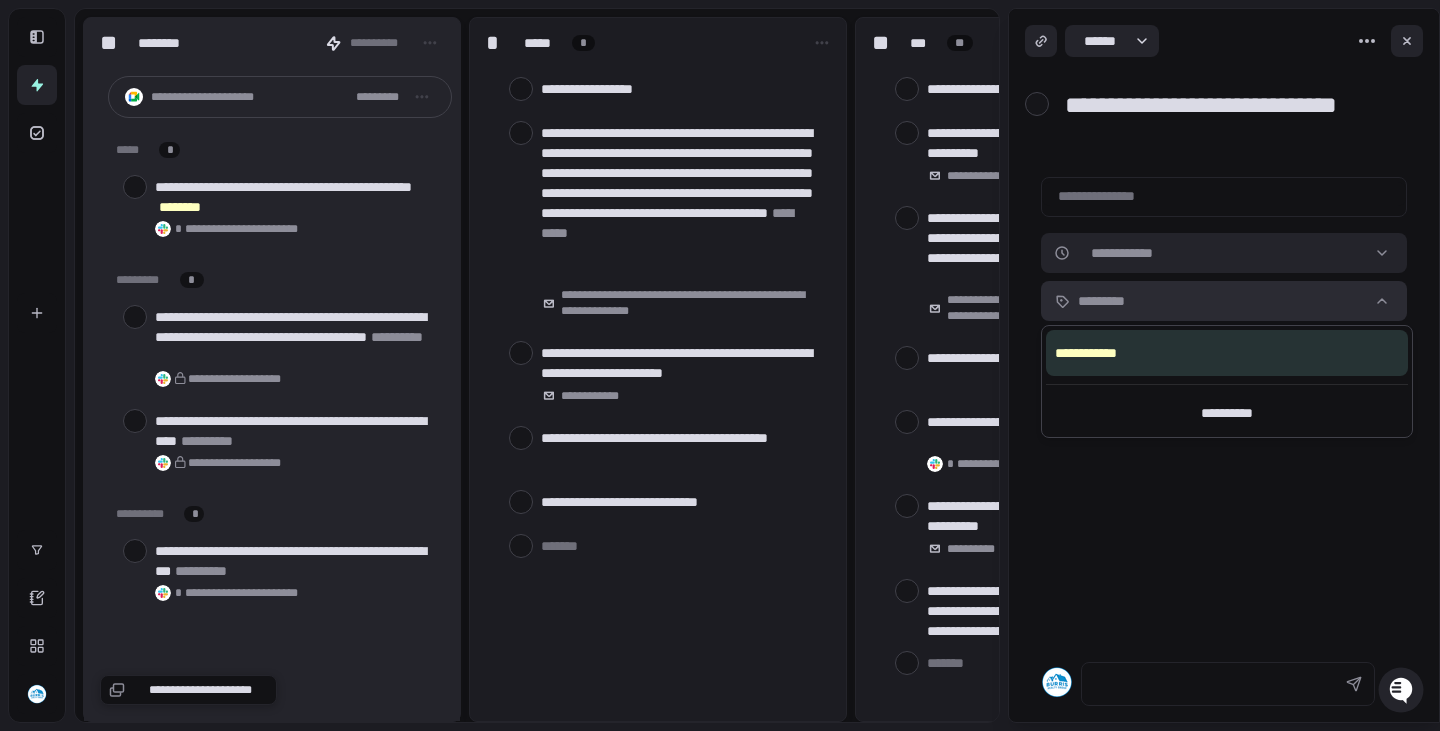 click on "**********" at bounding box center (720, 365) 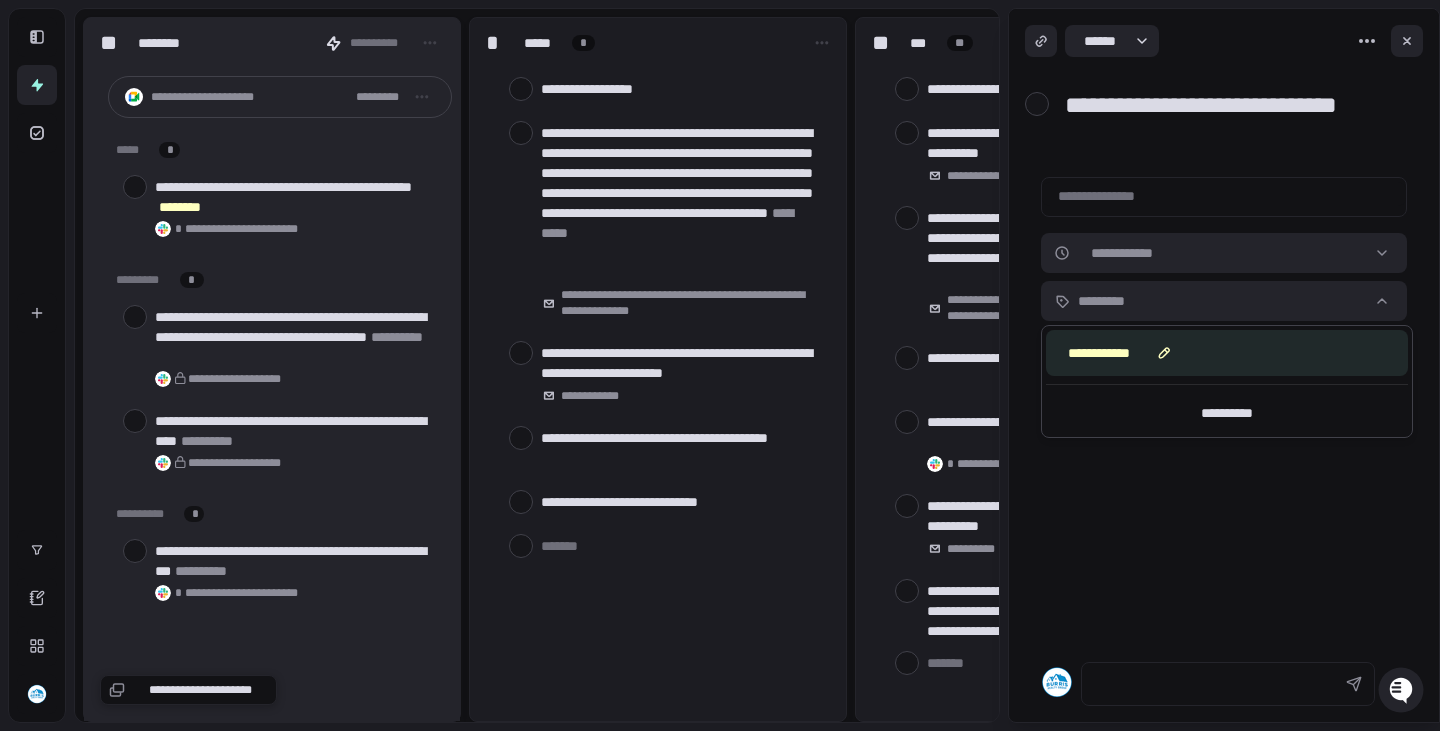 click on "**   *********" at bounding box center [1116, 353] 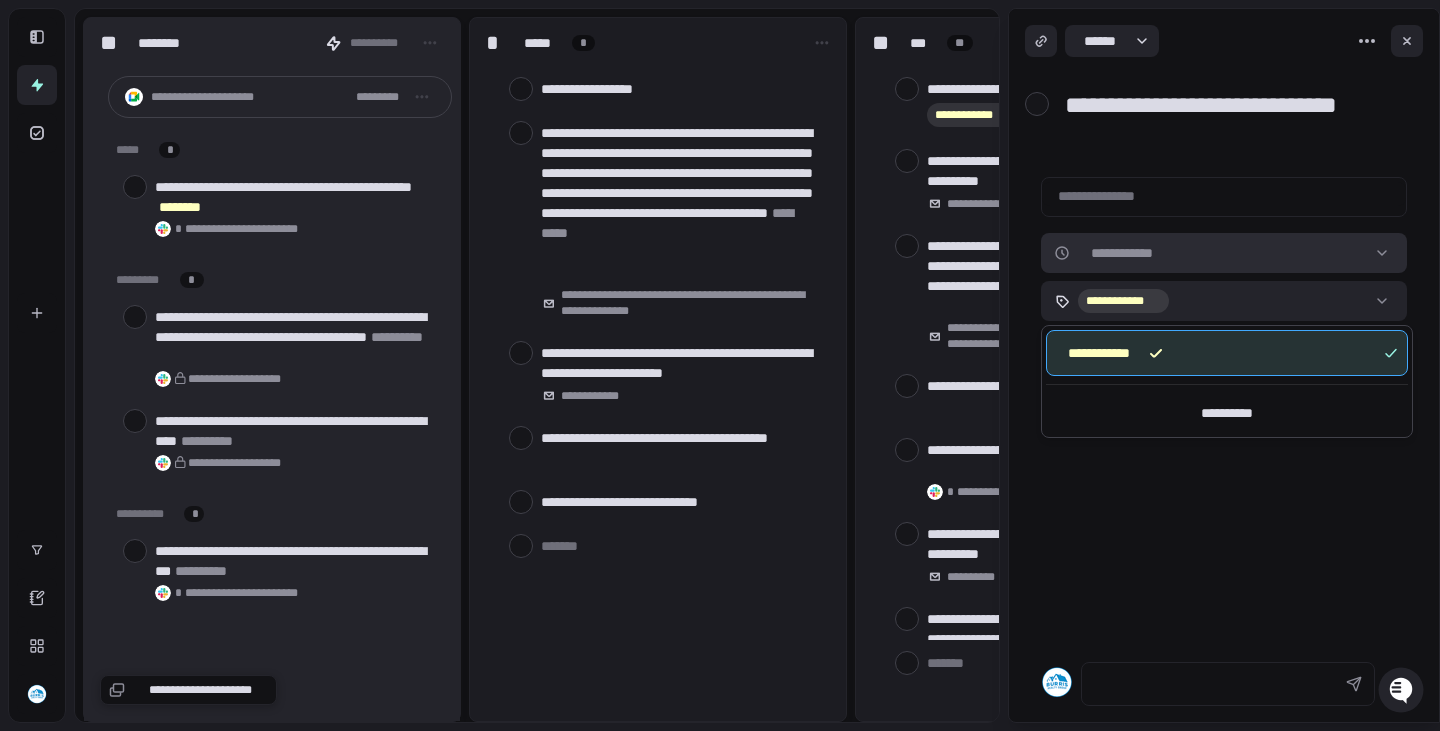 click on "**********" at bounding box center (720, 365) 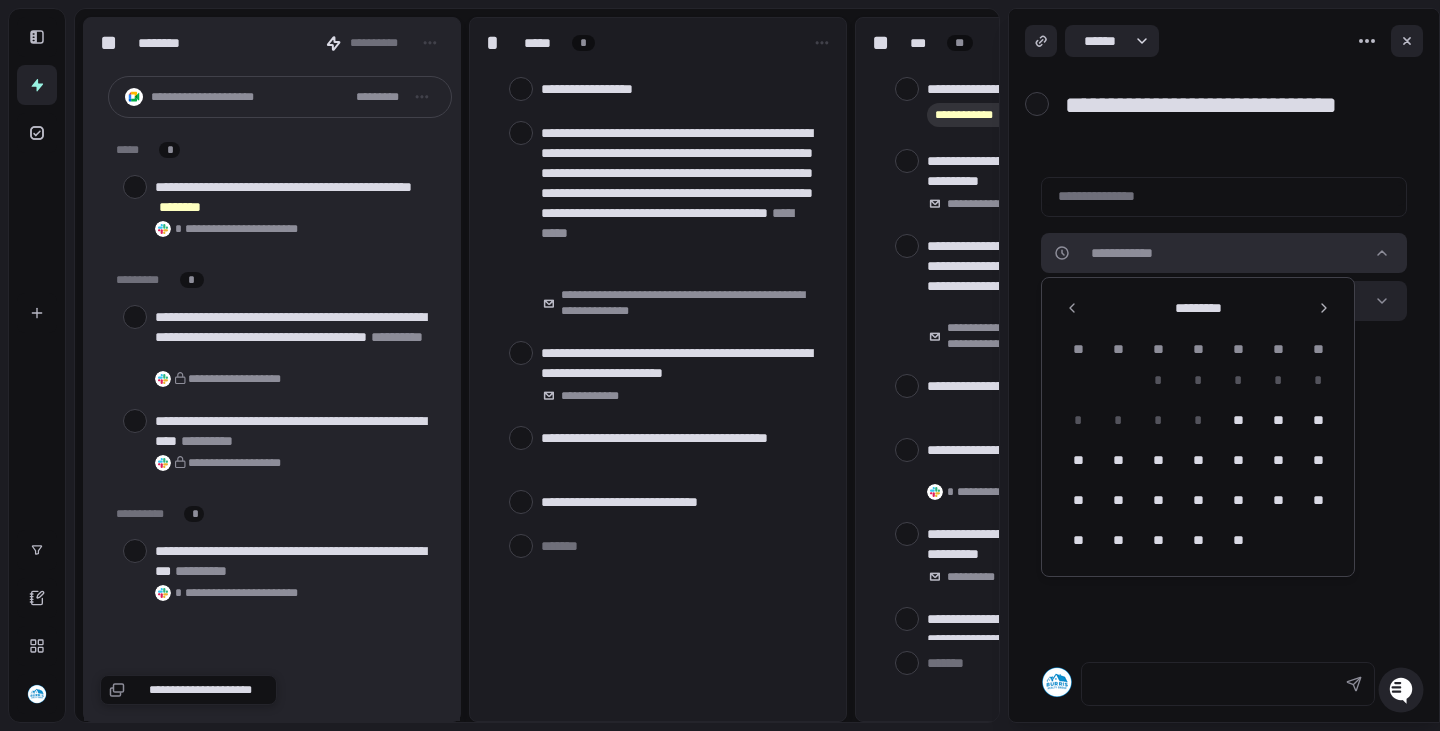 click on "**********" at bounding box center [720, 365] 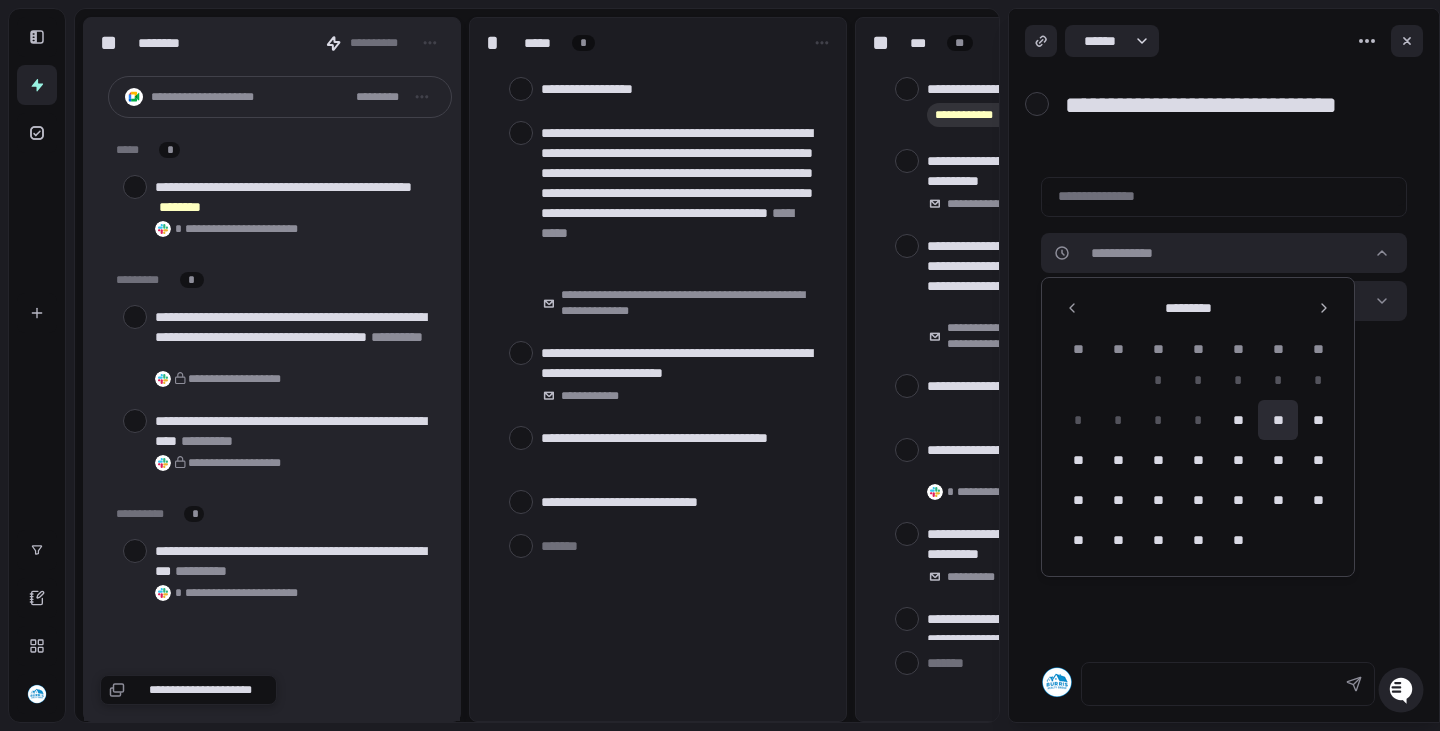 click on "**" at bounding box center (1278, 420) 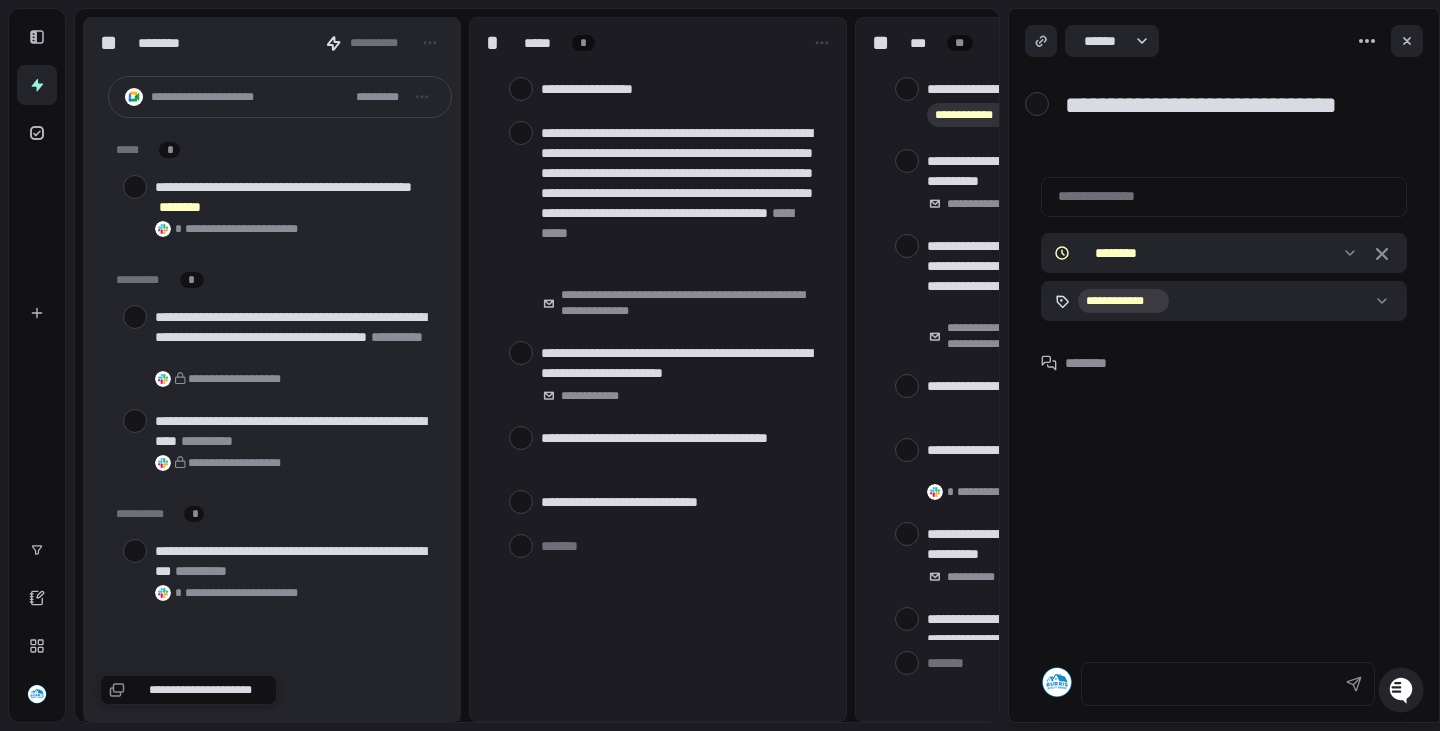 click at bounding box center [1407, 41] 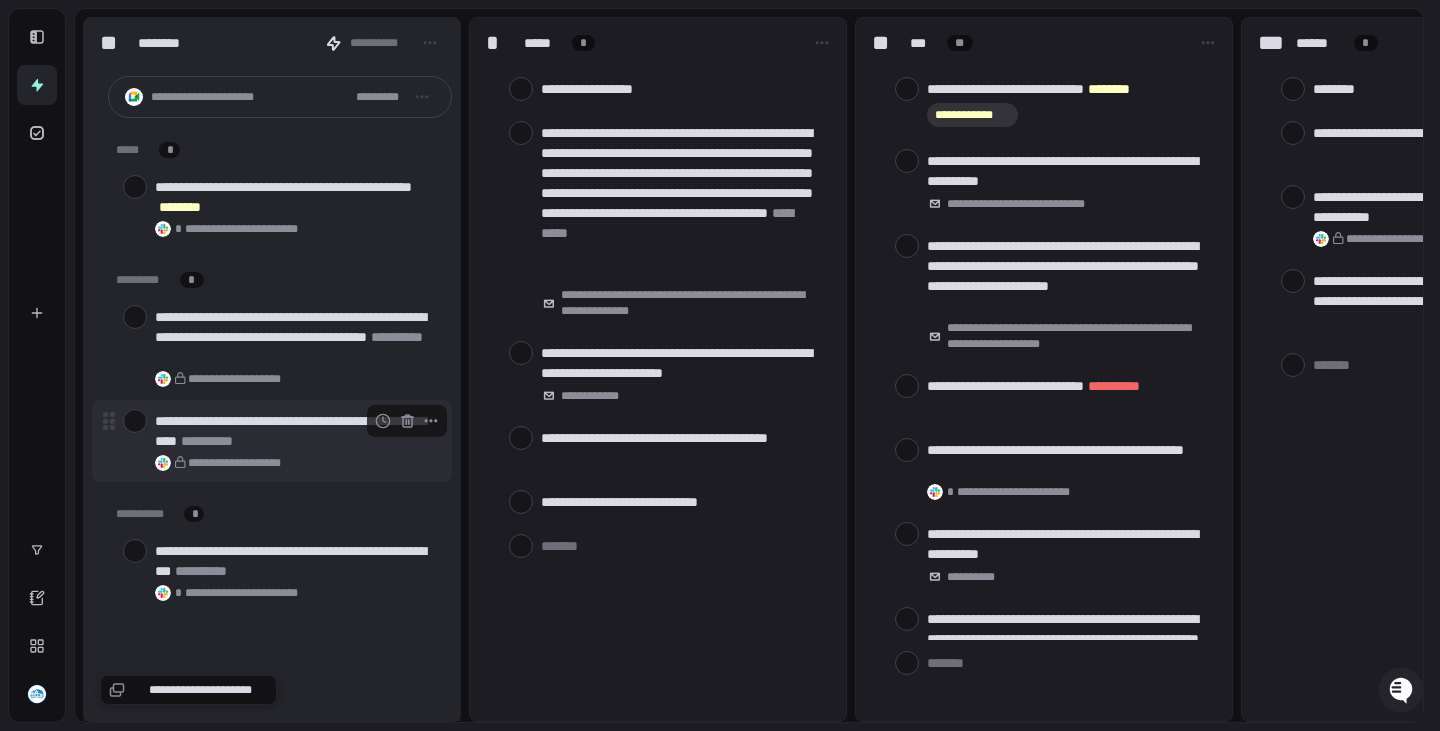 click at bounding box center (135, 421) 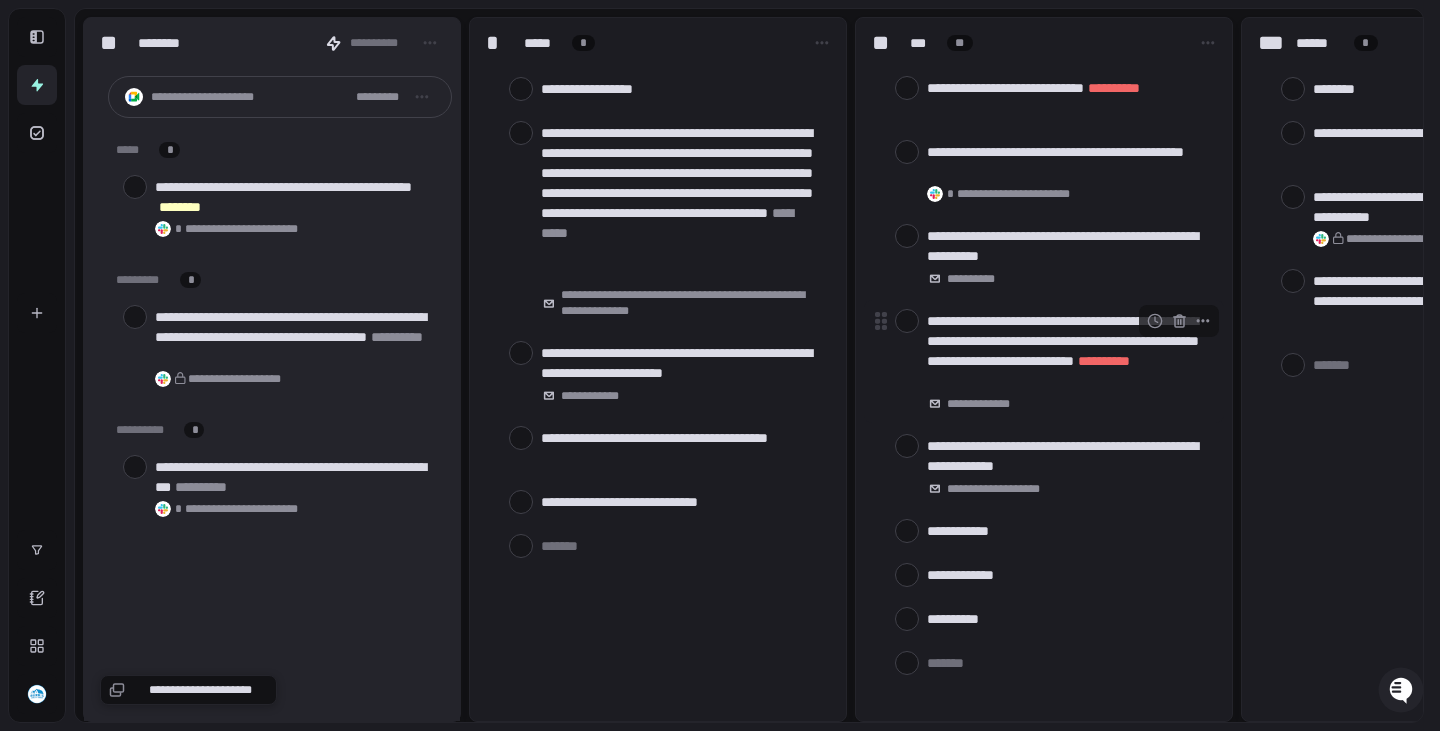 scroll, scrollTop: 0, scrollLeft: 0, axis: both 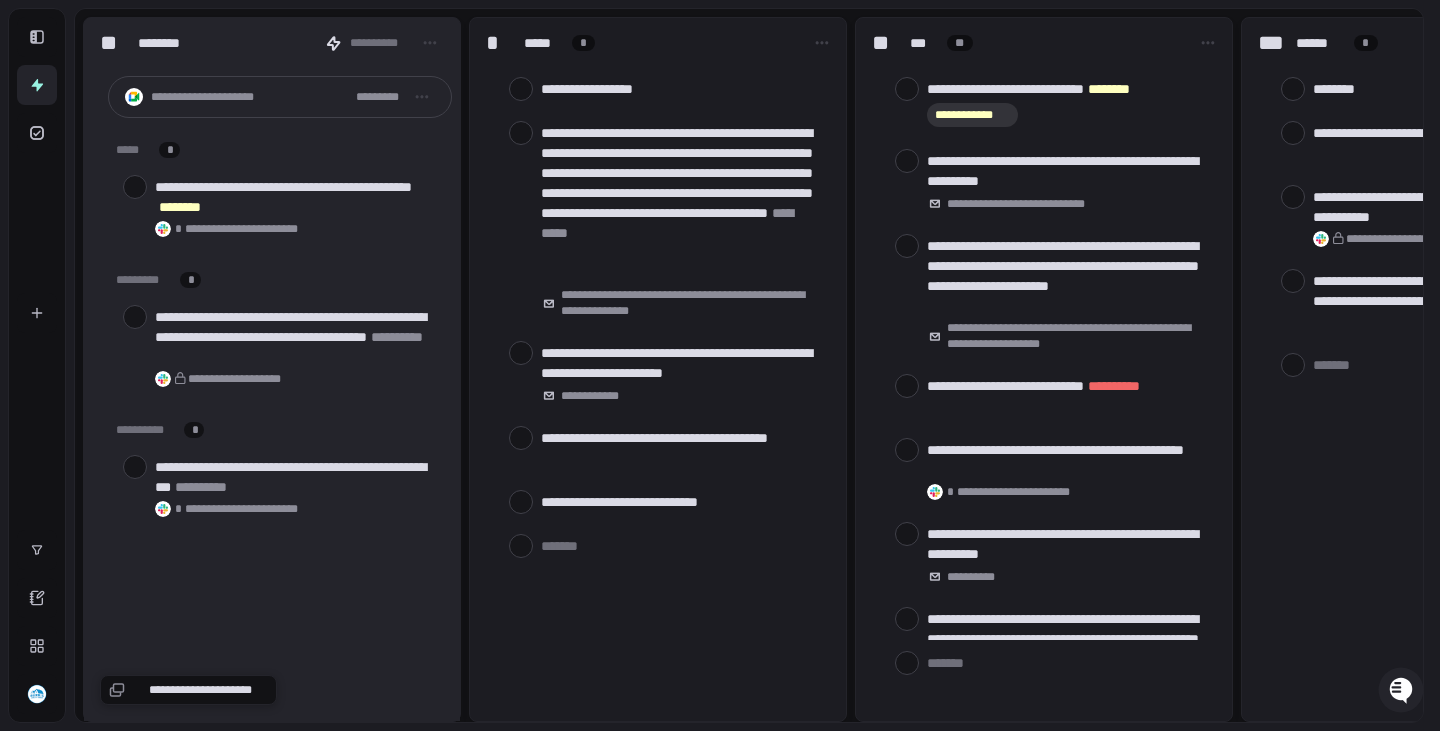 type on "*" 